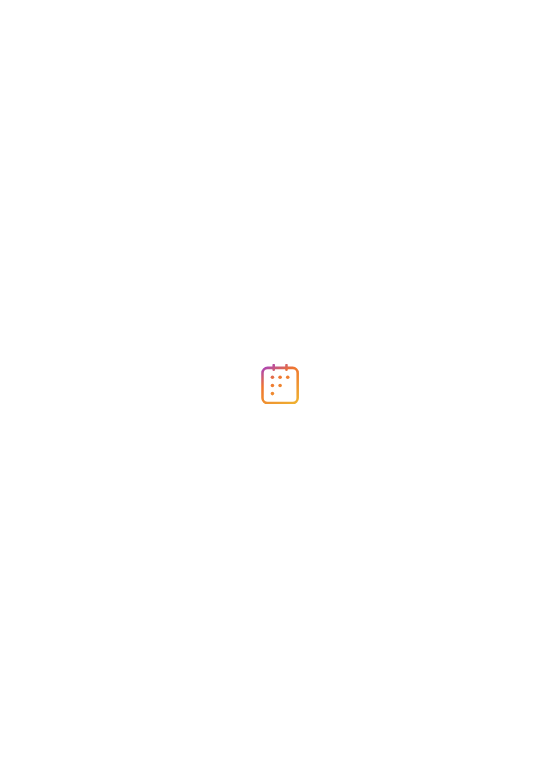 scroll, scrollTop: 0, scrollLeft: 0, axis: both 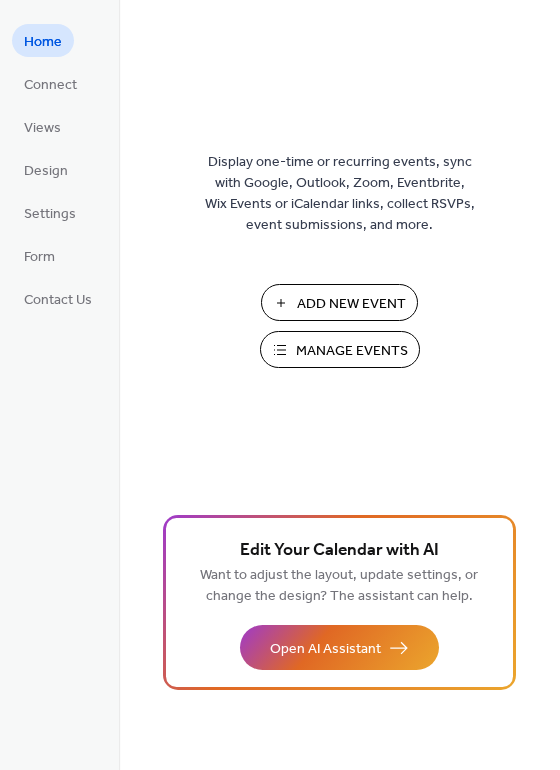click on "Add New Event" at bounding box center [351, 304] 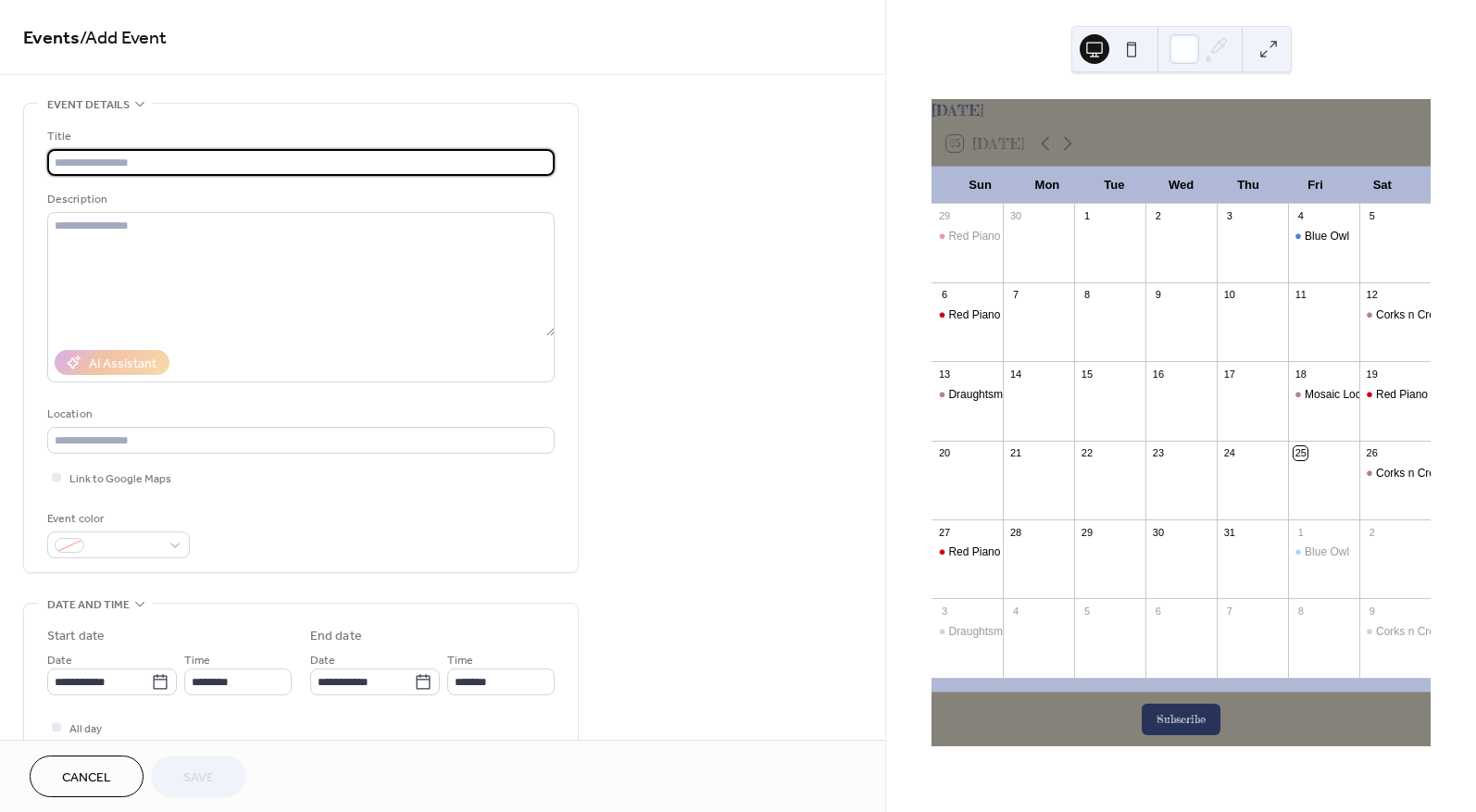 scroll, scrollTop: 0, scrollLeft: 0, axis: both 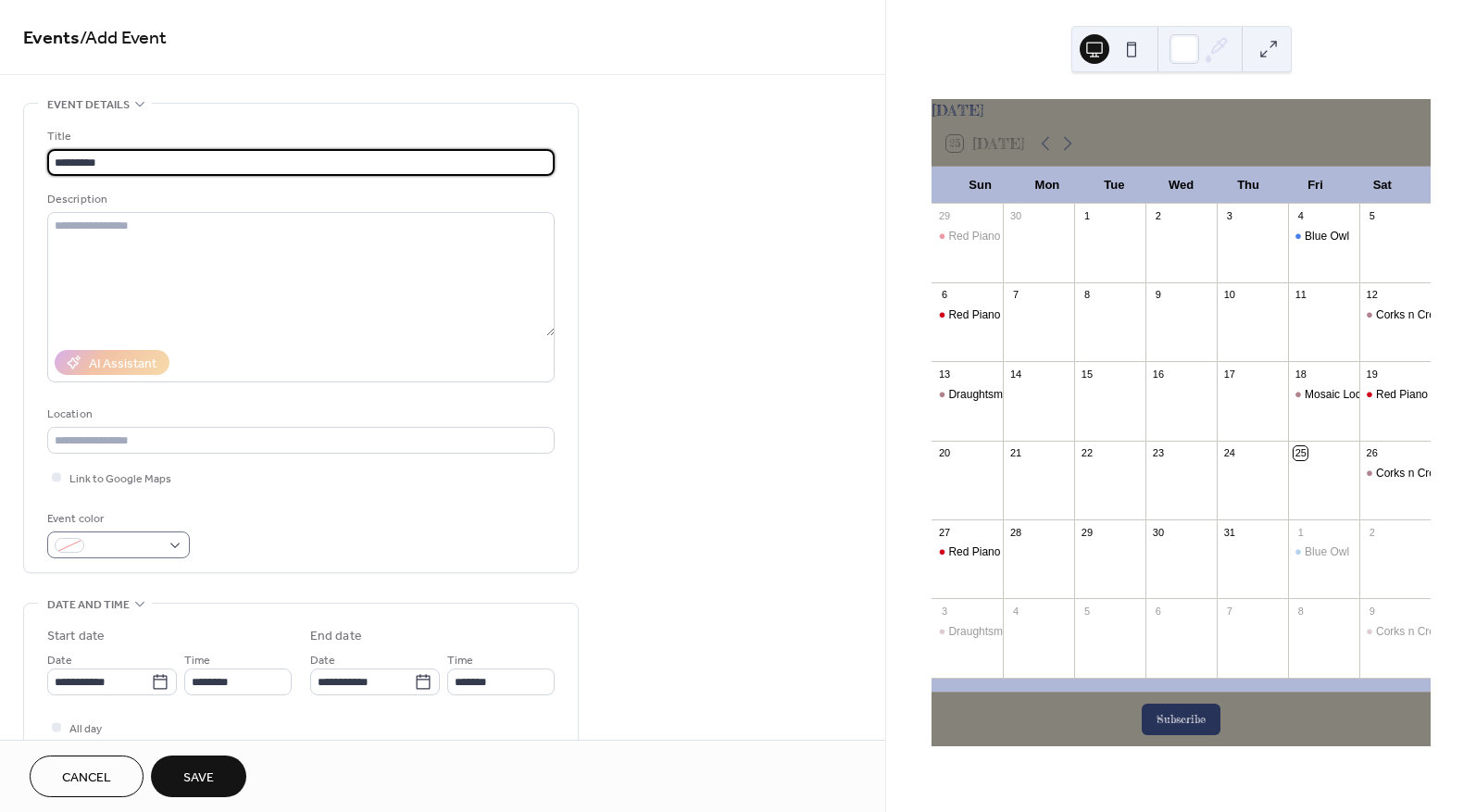 type on "*********" 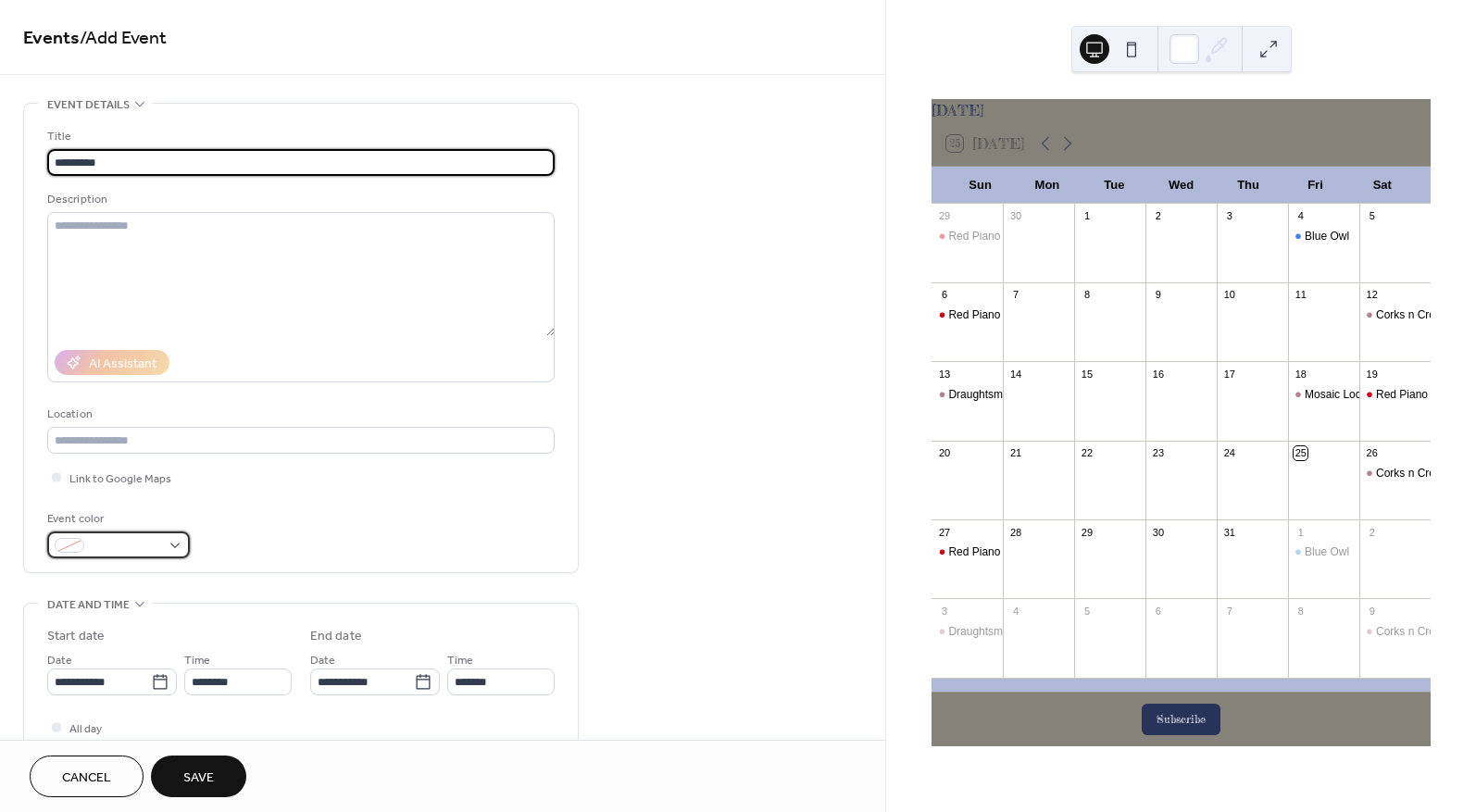 click at bounding box center (126, 546) 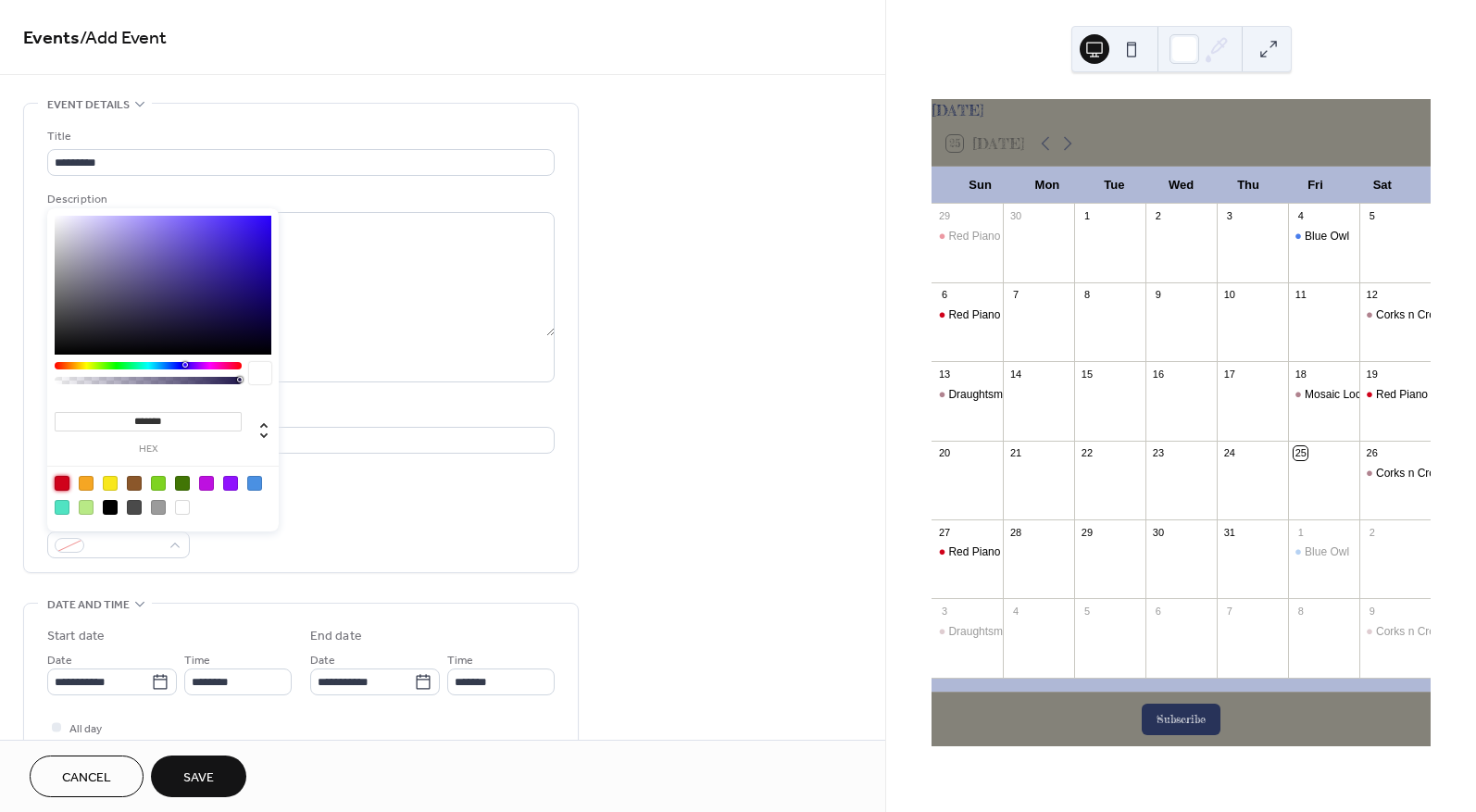 click at bounding box center (62, 483) 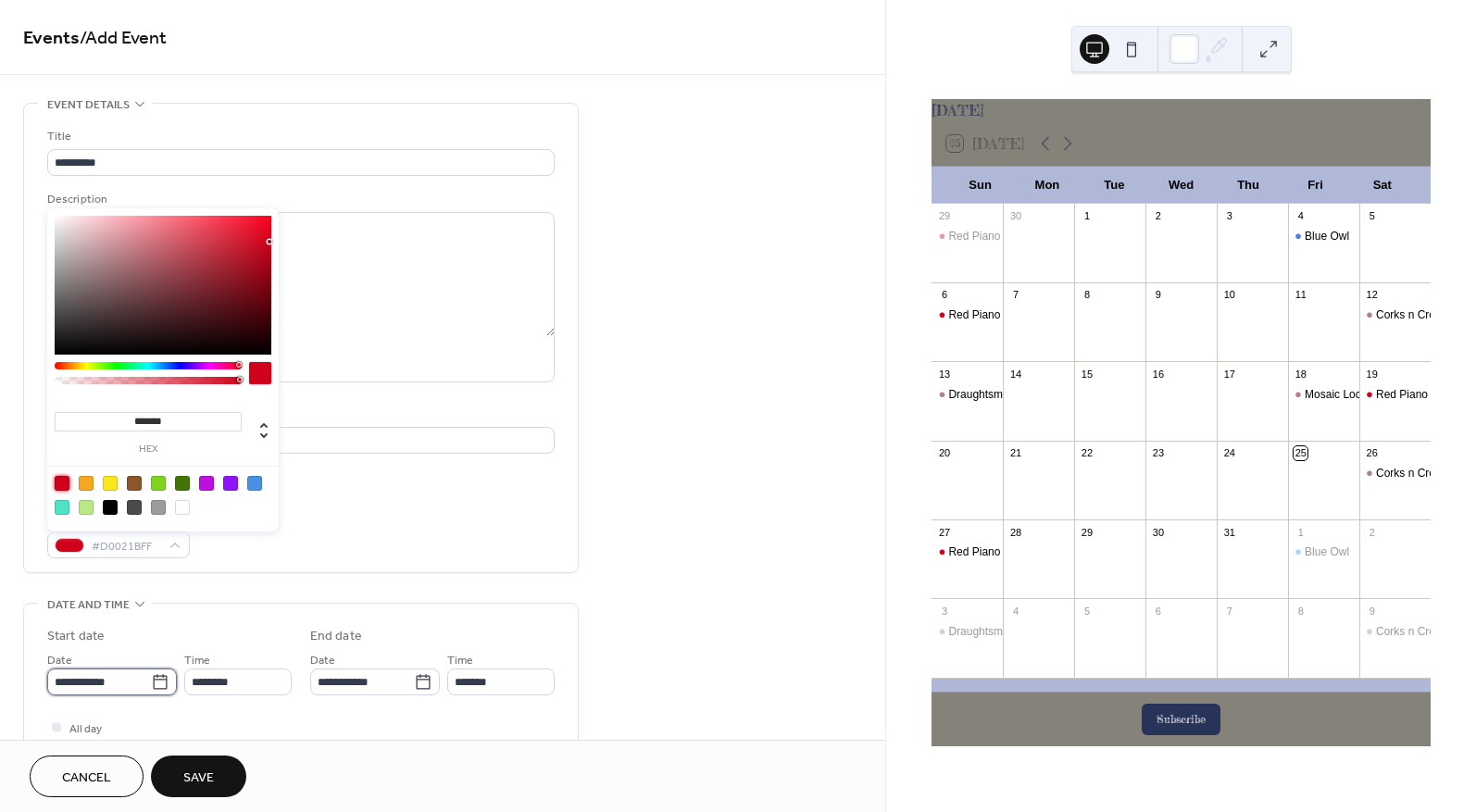 click on "**********" at bounding box center (738, 406) 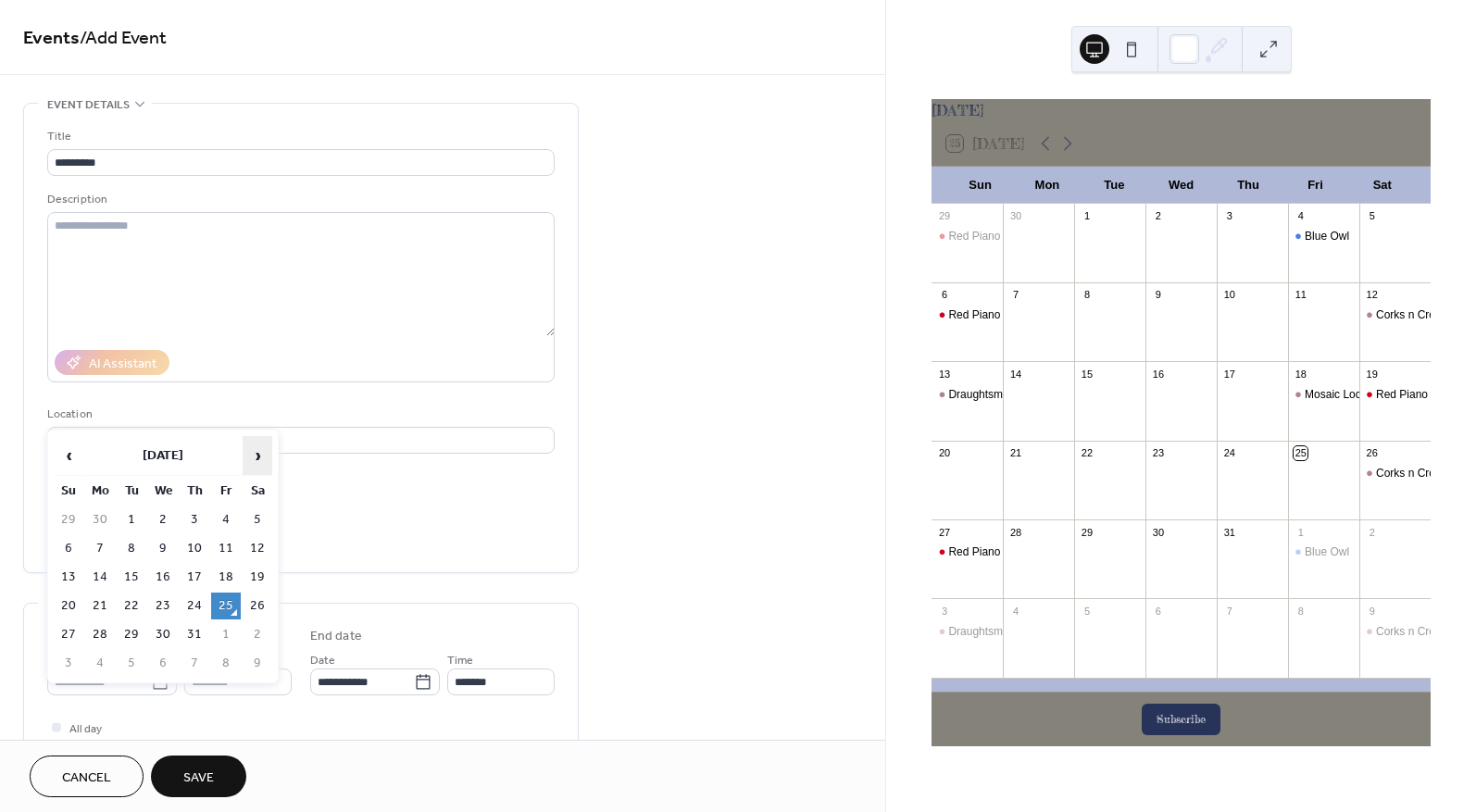click on "›" at bounding box center (257, 456) 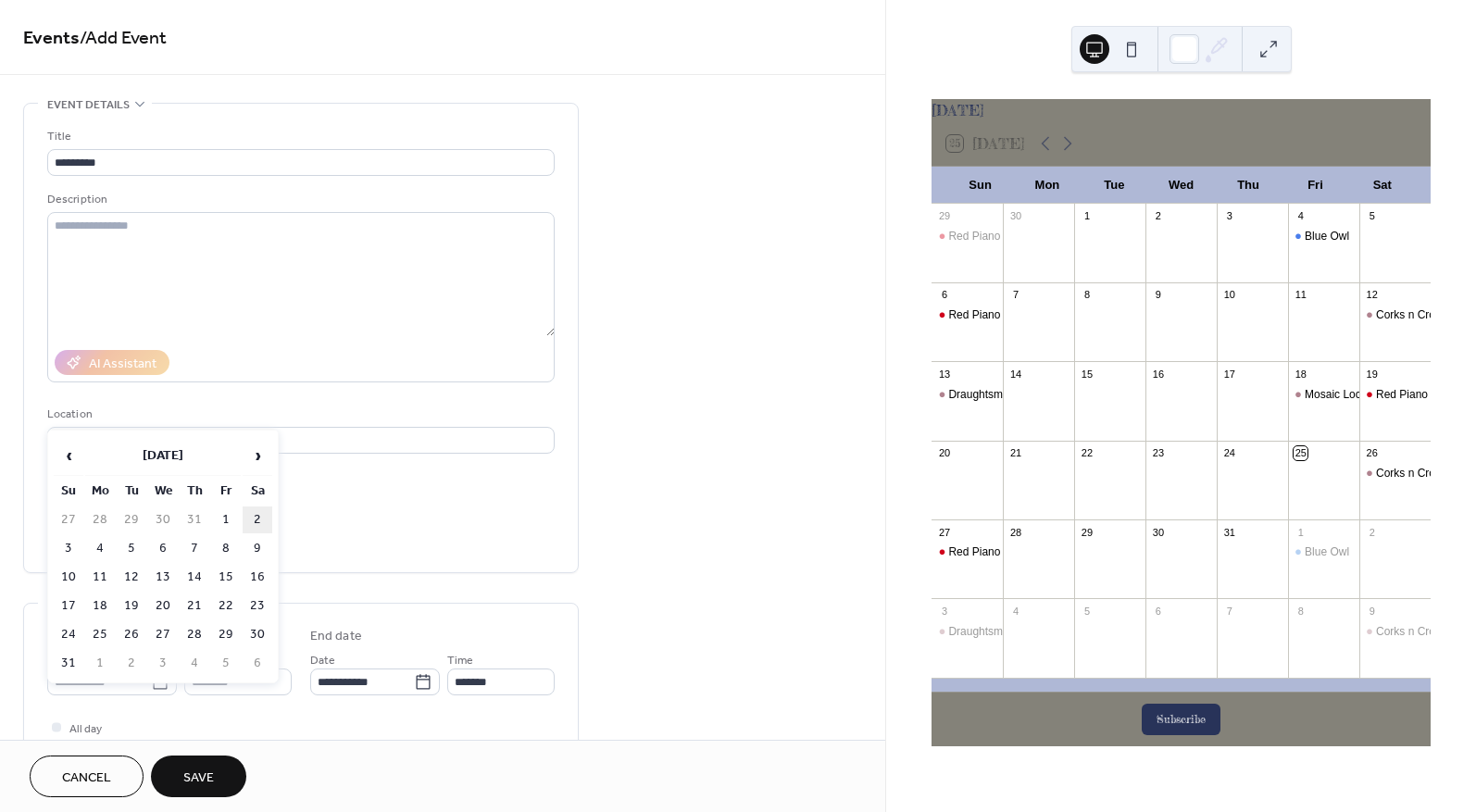 click on "2" at bounding box center [257, 519] 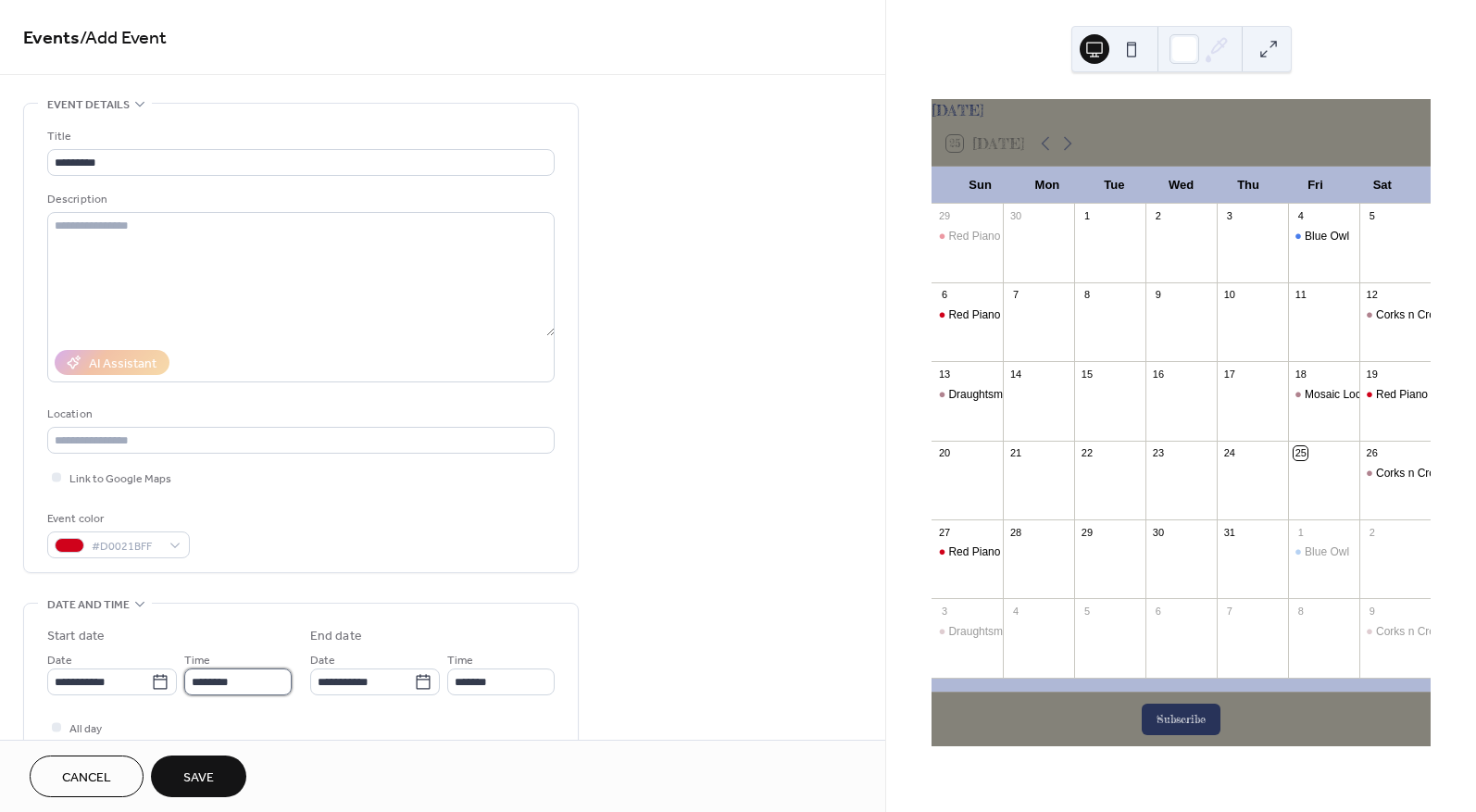 click on "********" at bounding box center (238, 681) 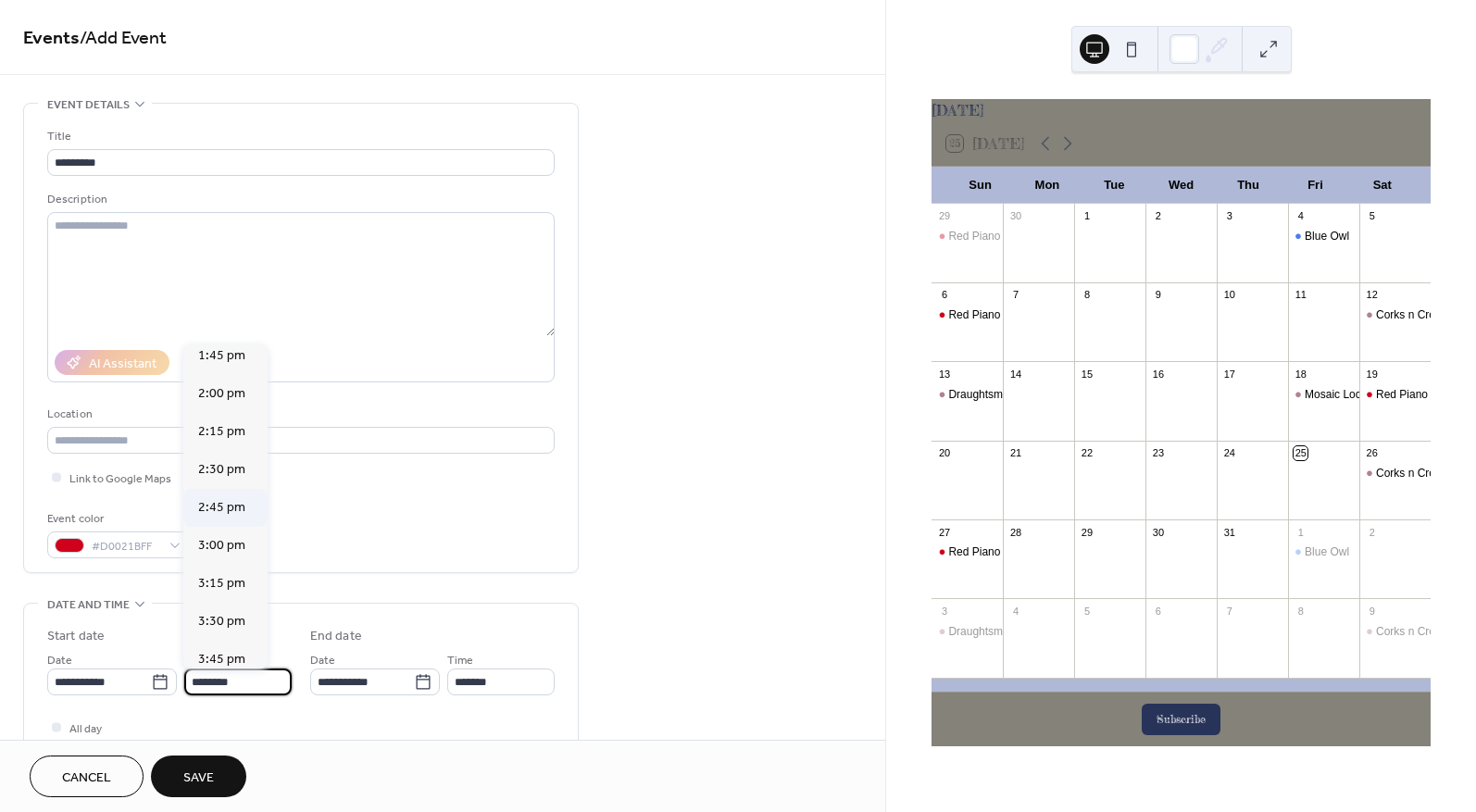 scroll, scrollTop: 2100, scrollLeft: 0, axis: vertical 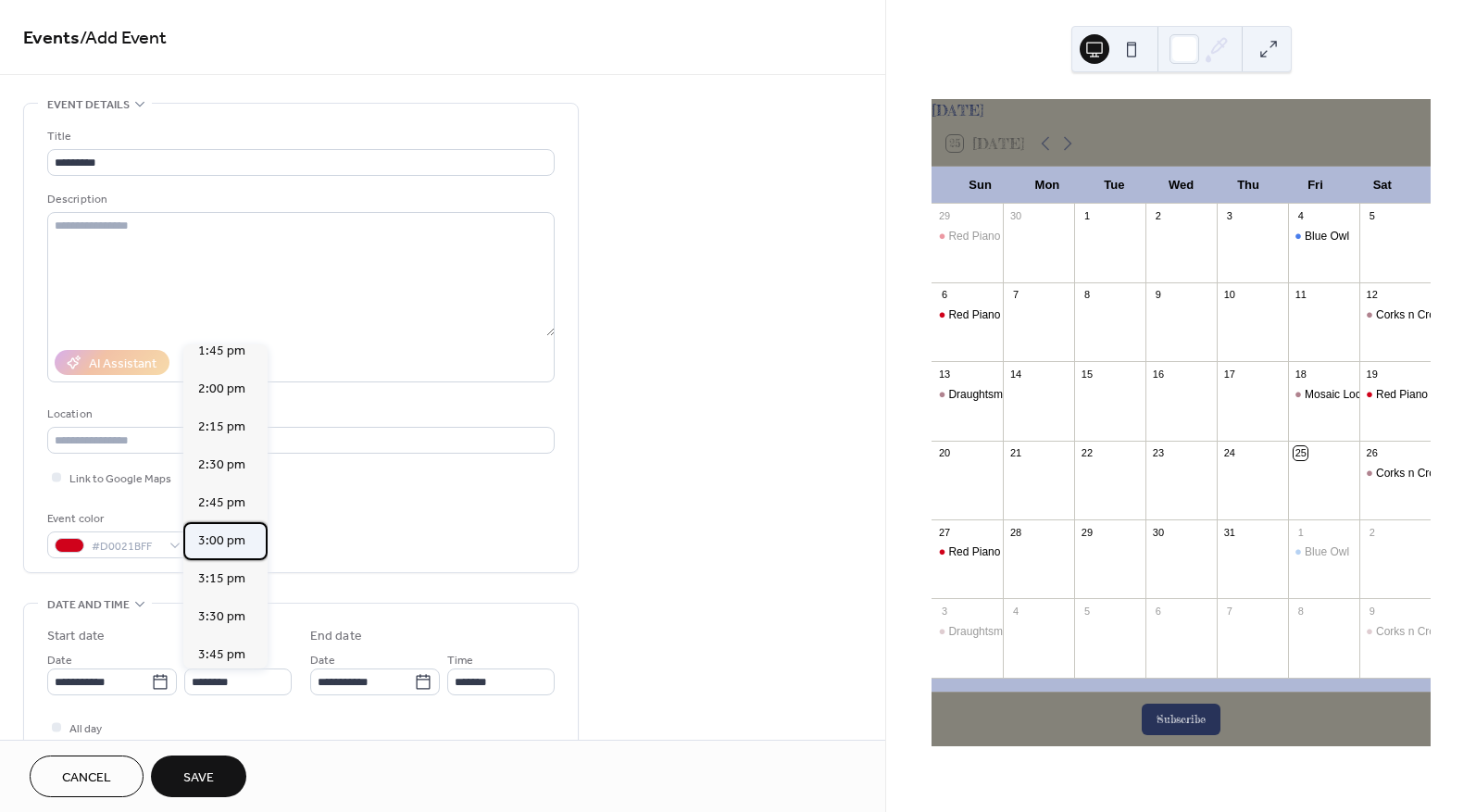 click on "3:00 pm" at bounding box center (221, 541) 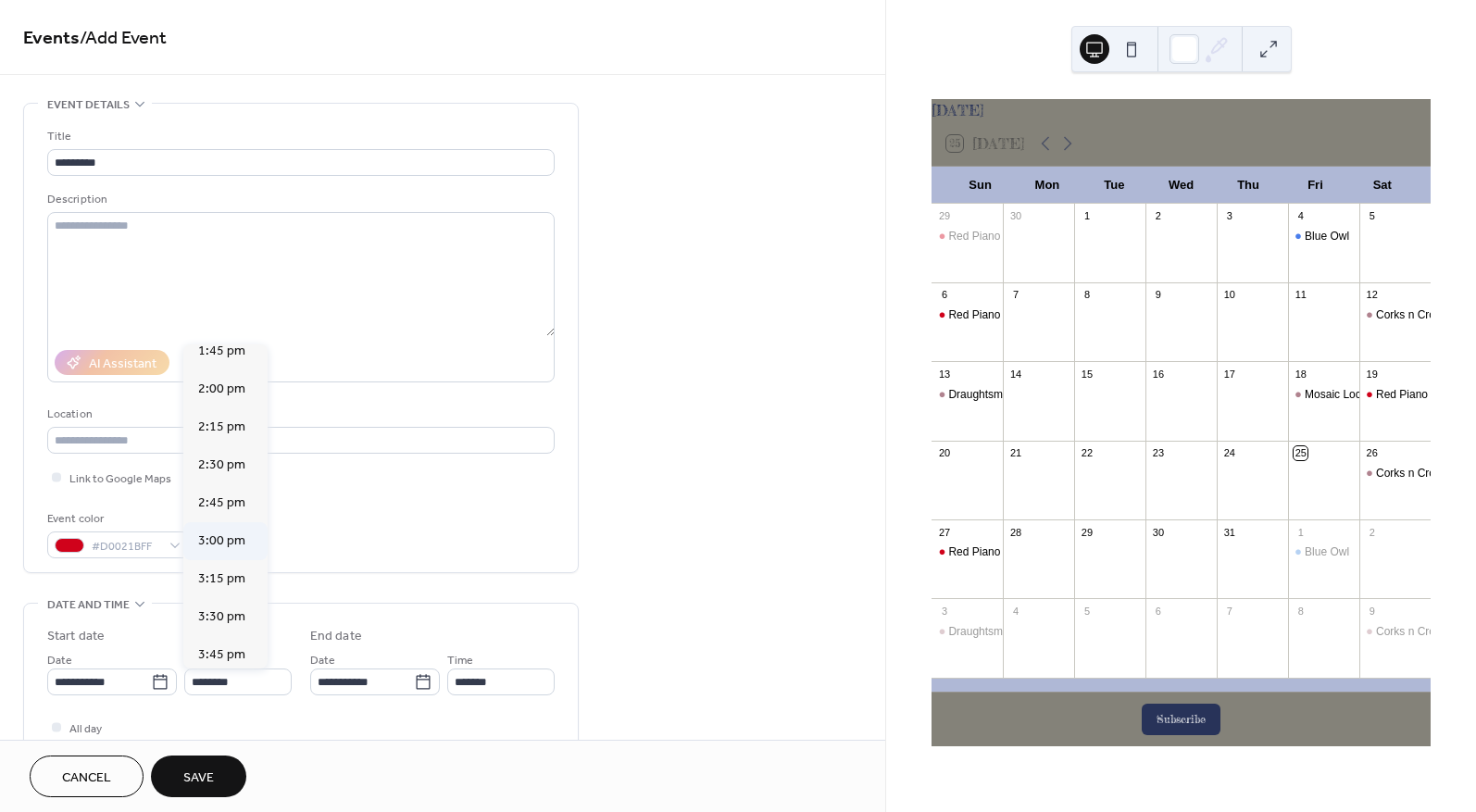 type on "*******" 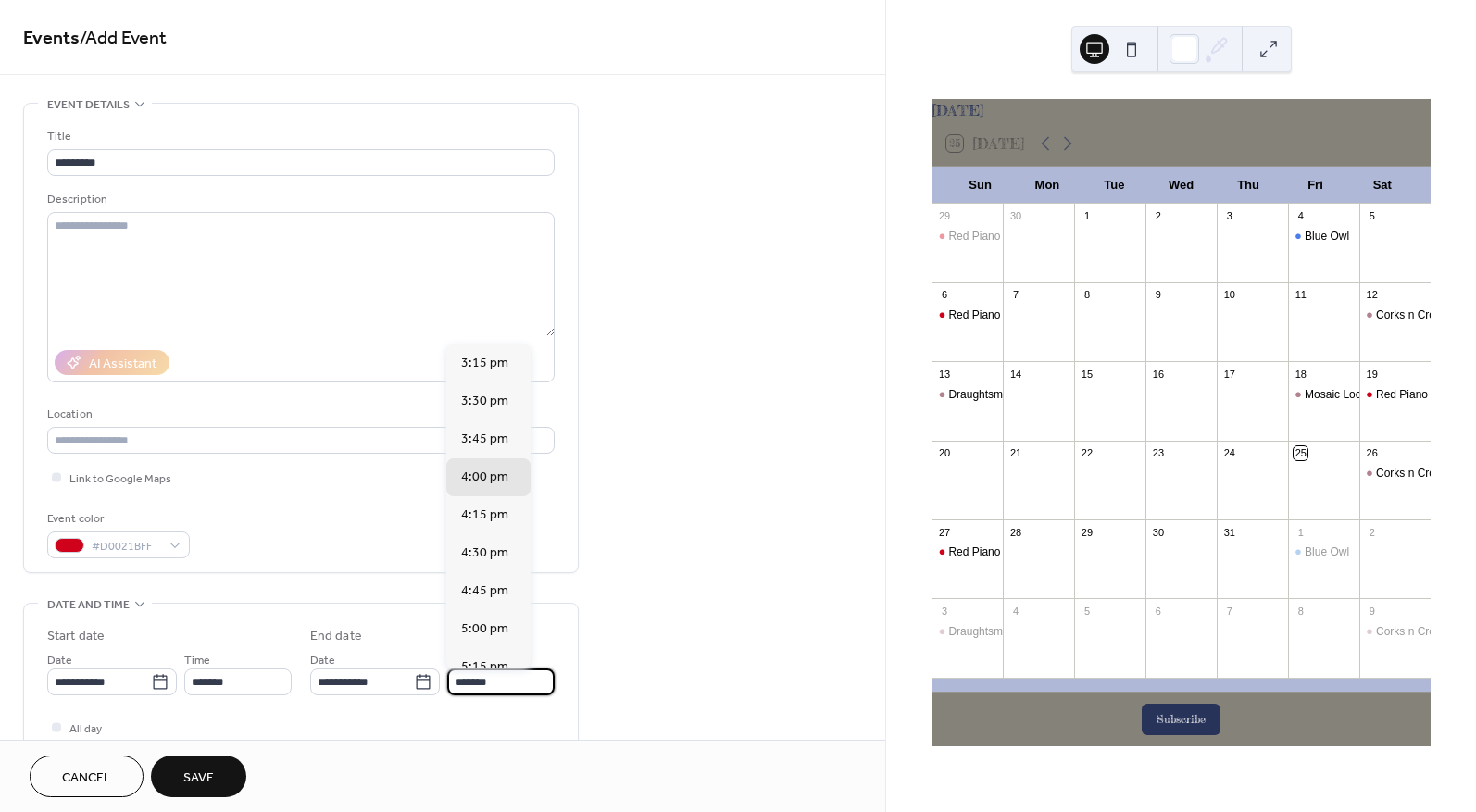 click on "*******" at bounding box center (501, 681) 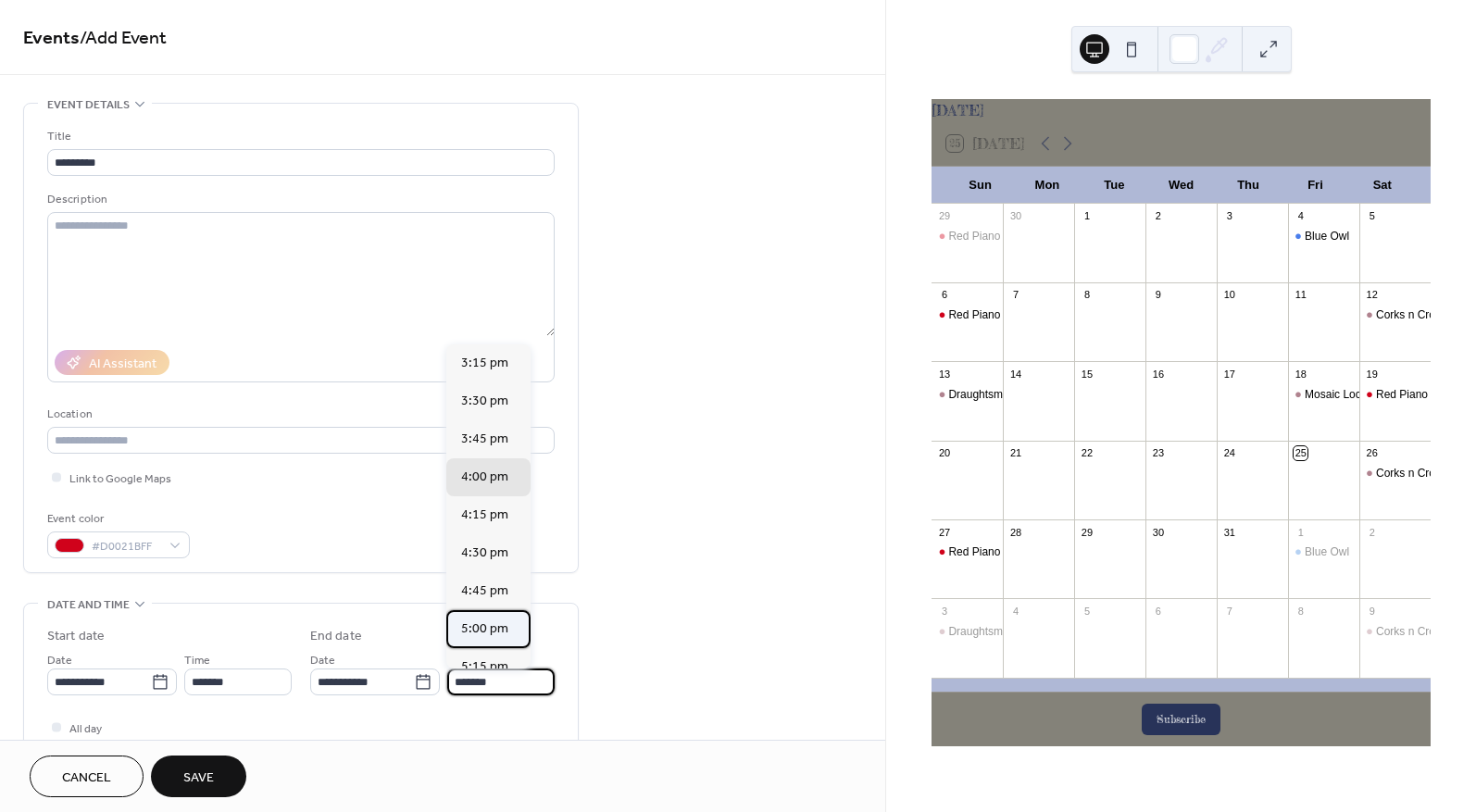 click on "5:00 pm" at bounding box center (484, 629) 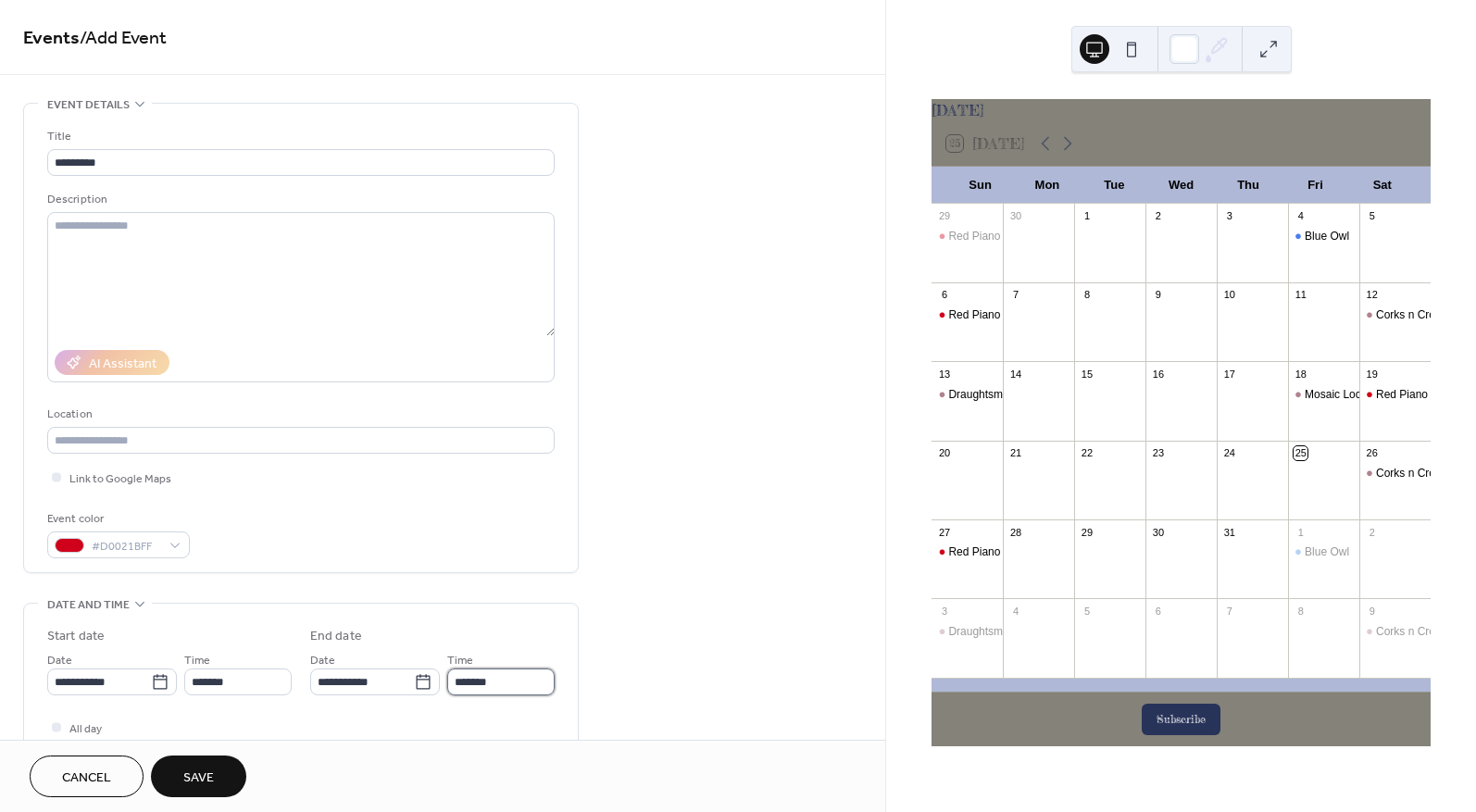 click on "*******" at bounding box center (501, 681) 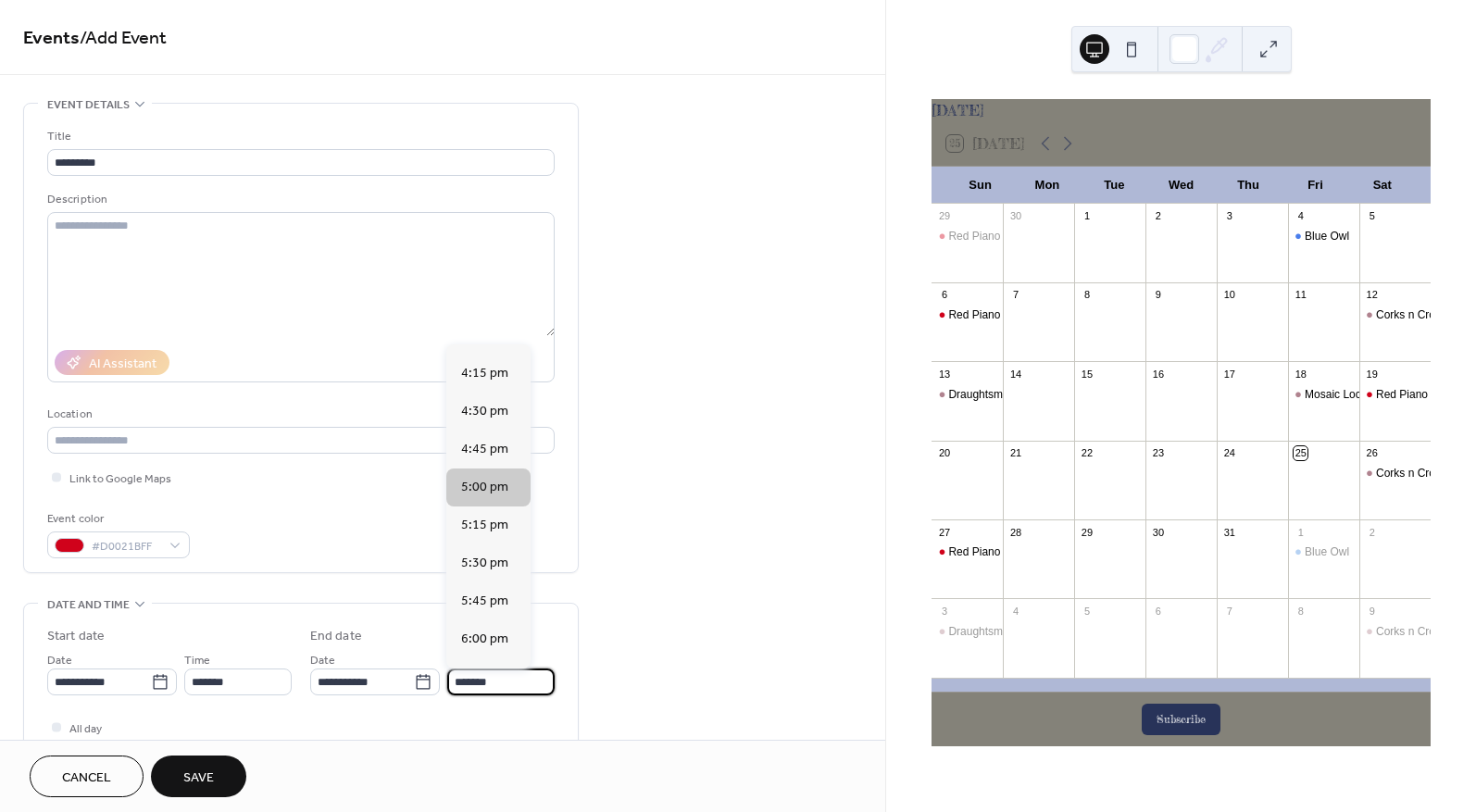 scroll, scrollTop: 185, scrollLeft: 0, axis: vertical 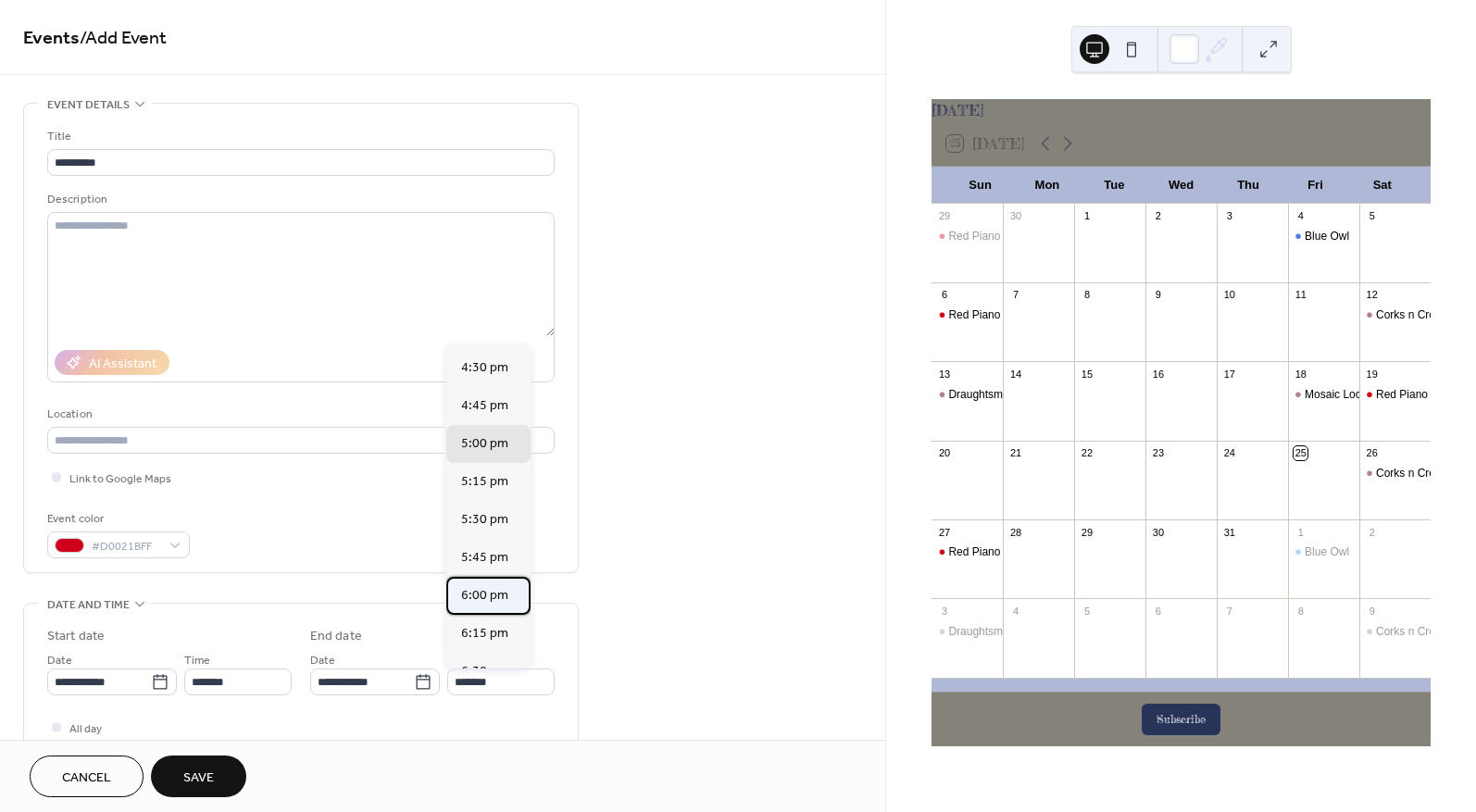 click on "6:00 pm" at bounding box center [484, 595] 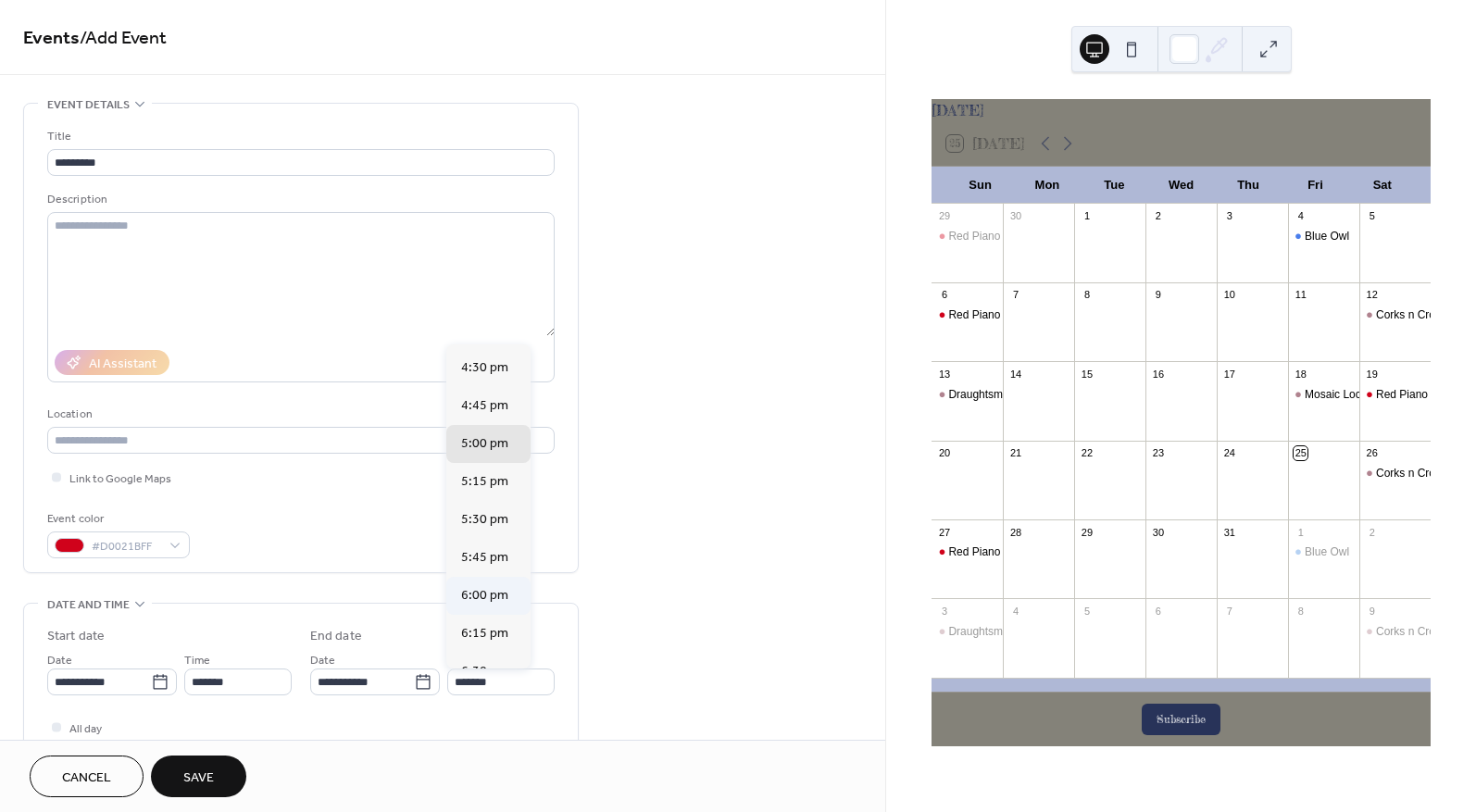 type on "*******" 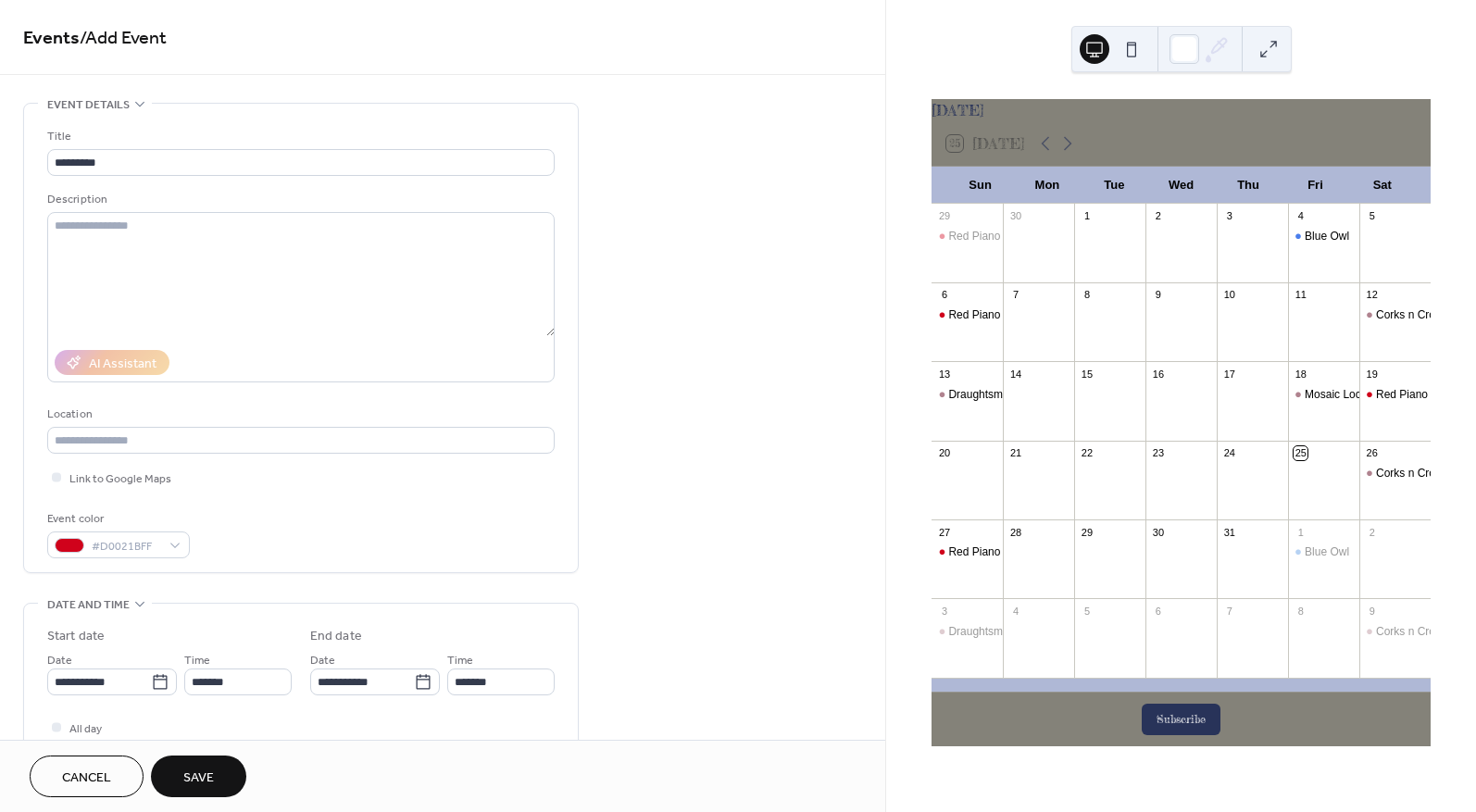 click on "Save" at bounding box center (198, 778) 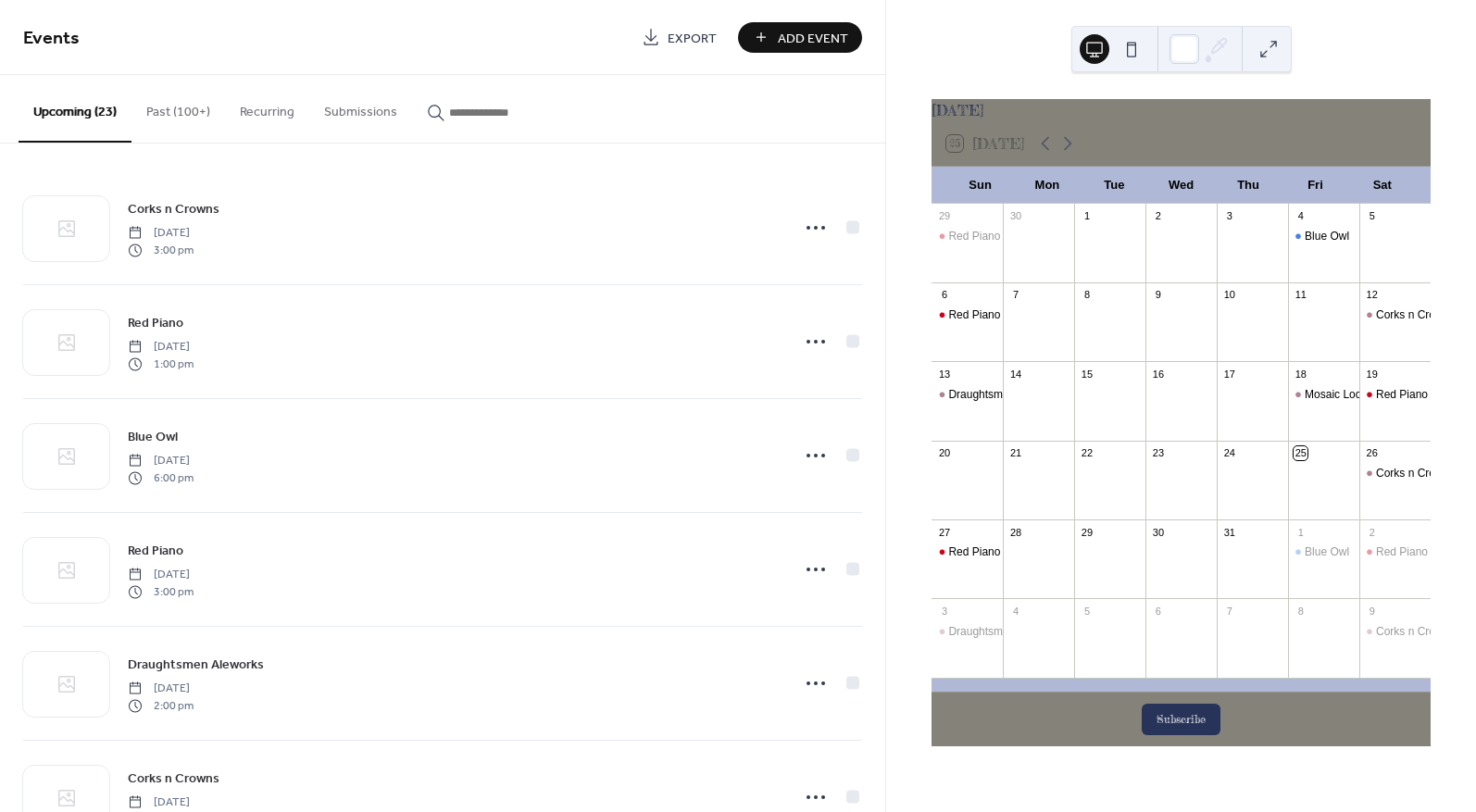 click on "Add Event" at bounding box center (813, 38) 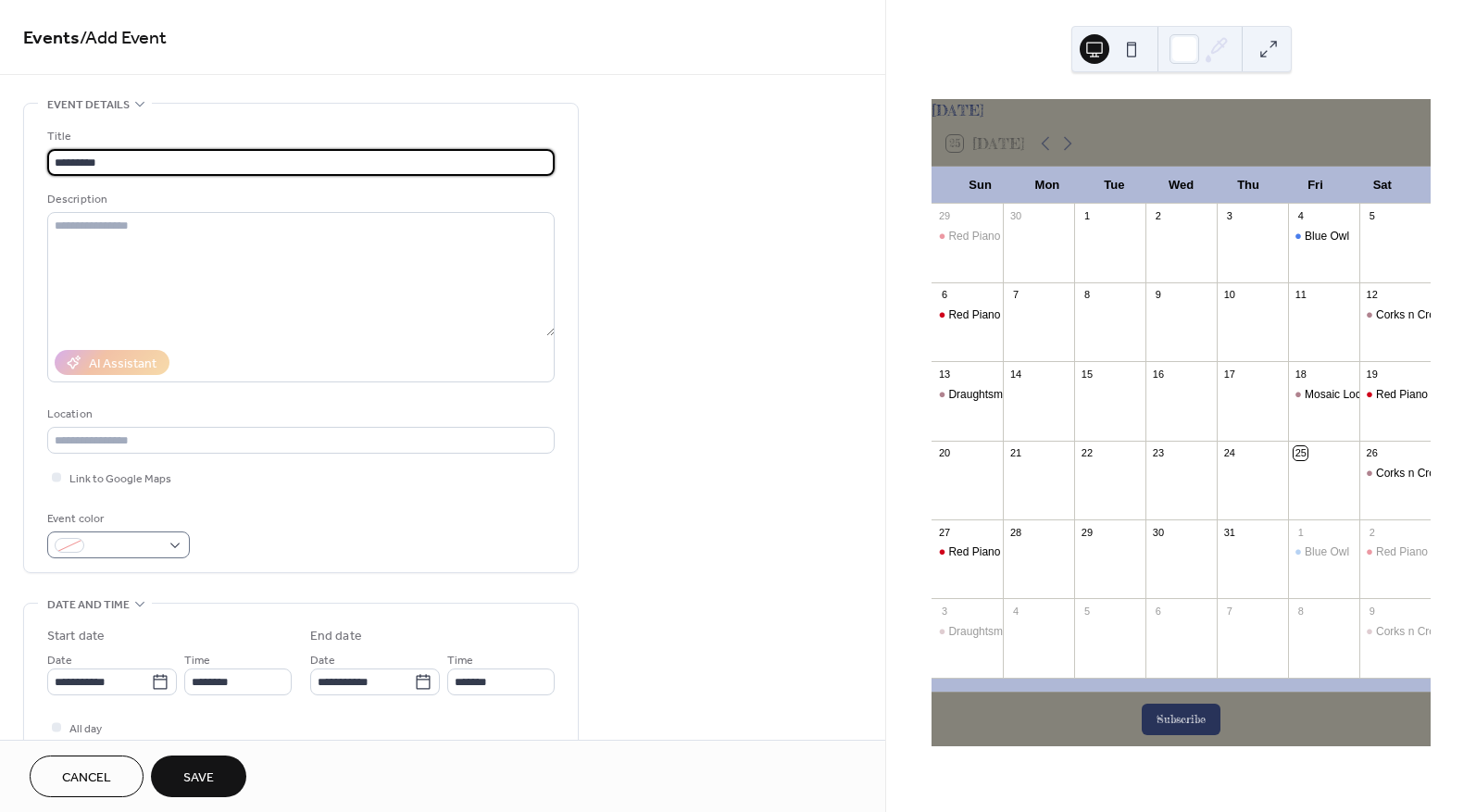 type on "*********" 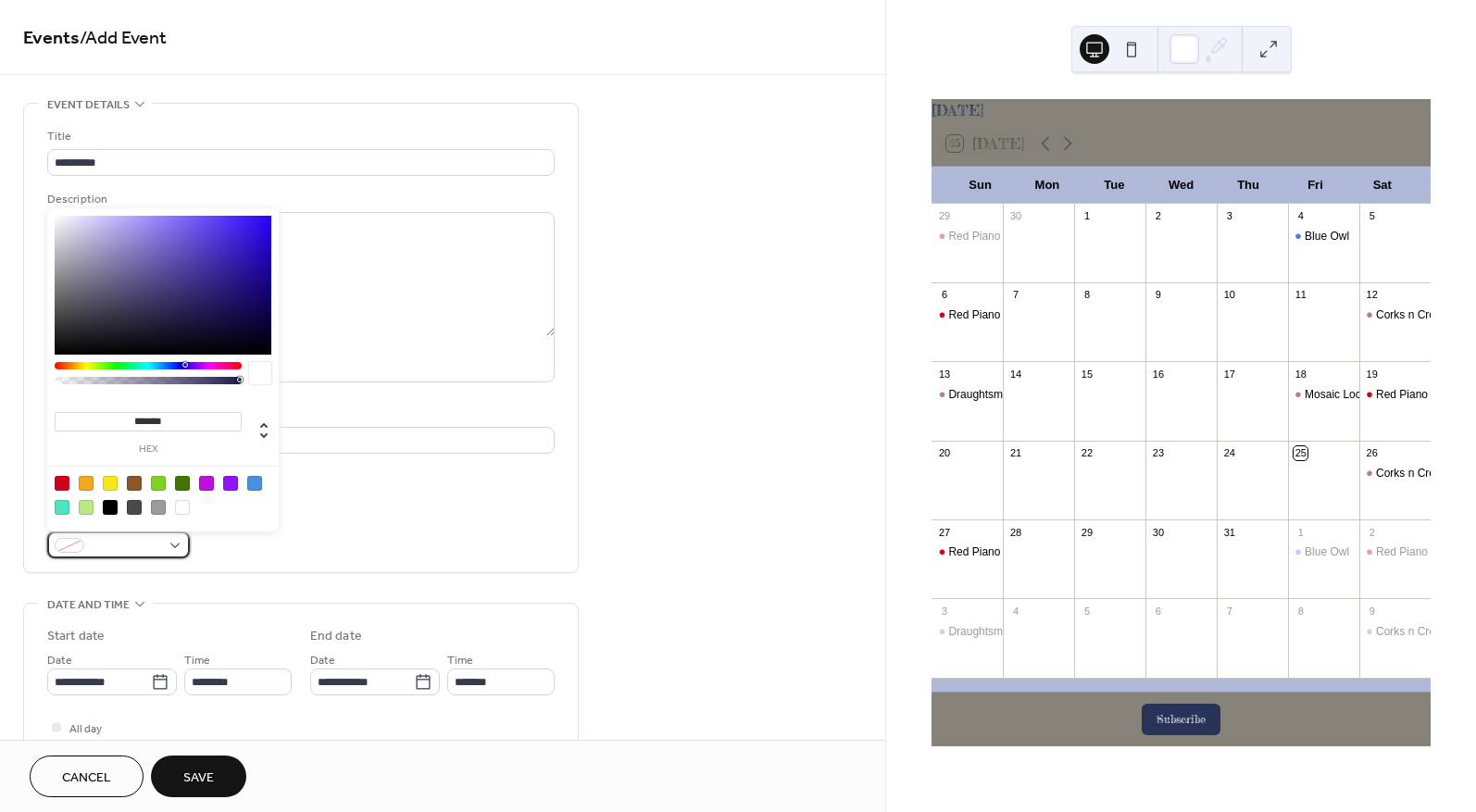 click at bounding box center (126, 546) 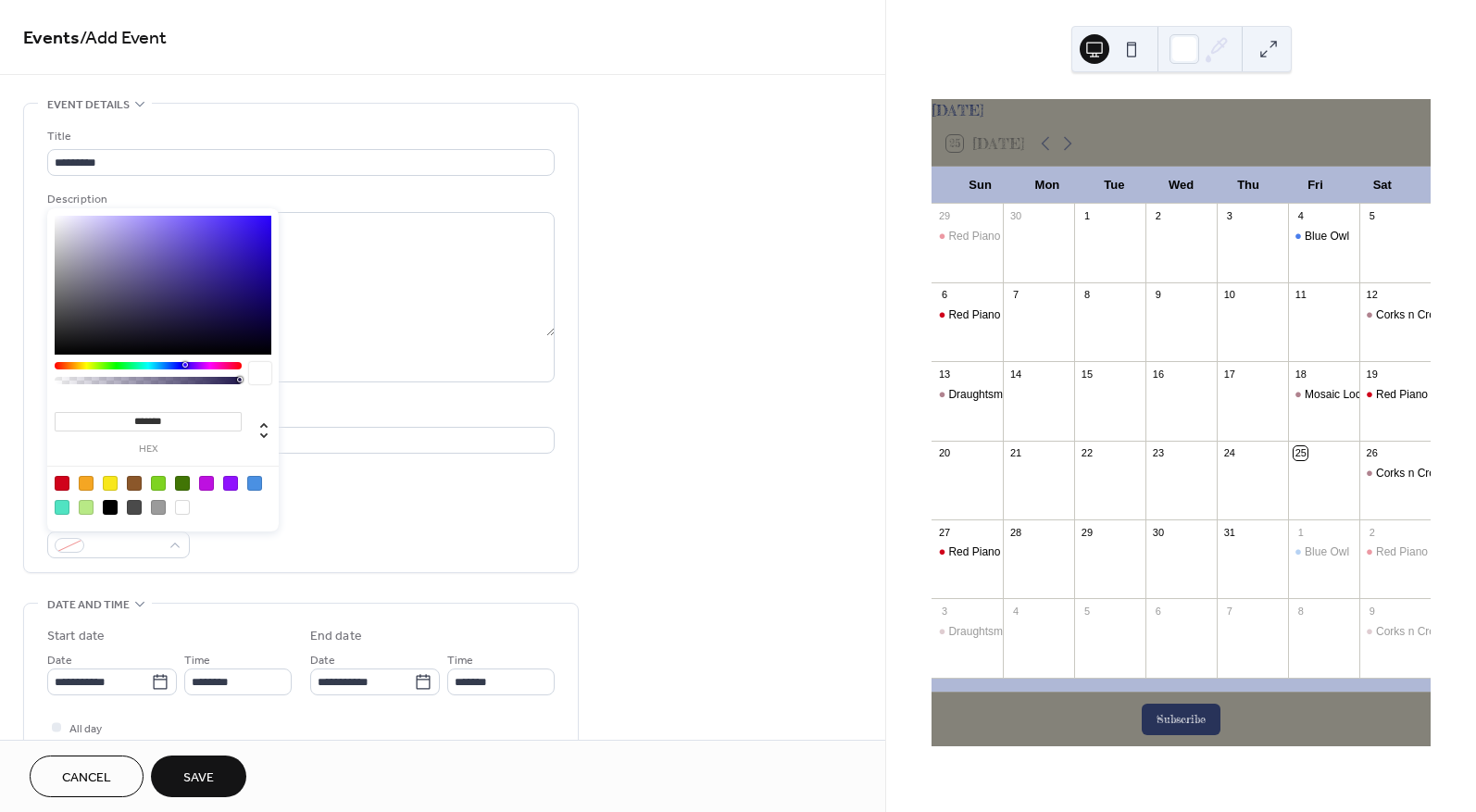 click at bounding box center (62, 483) 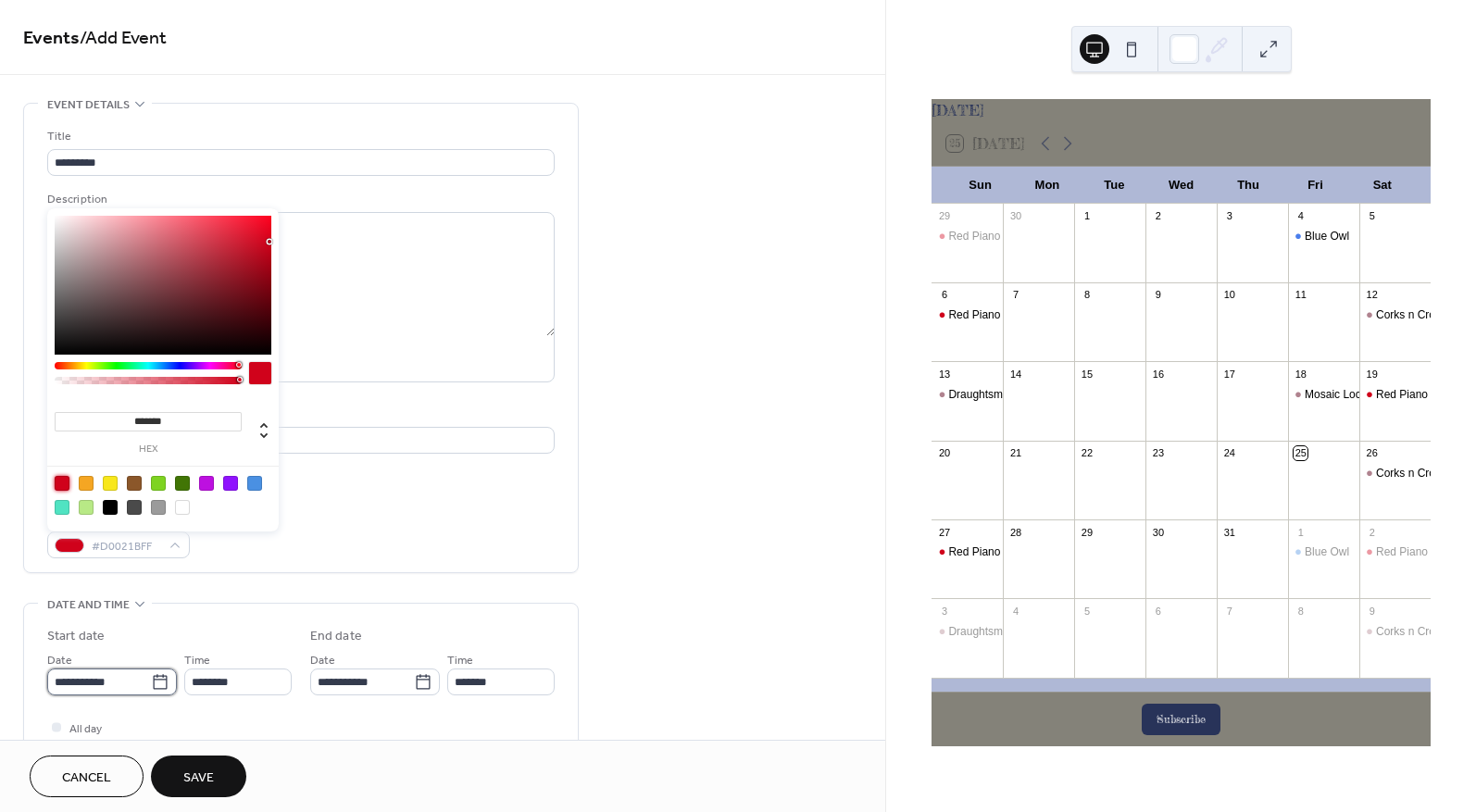 click on "**********" at bounding box center [99, 681] 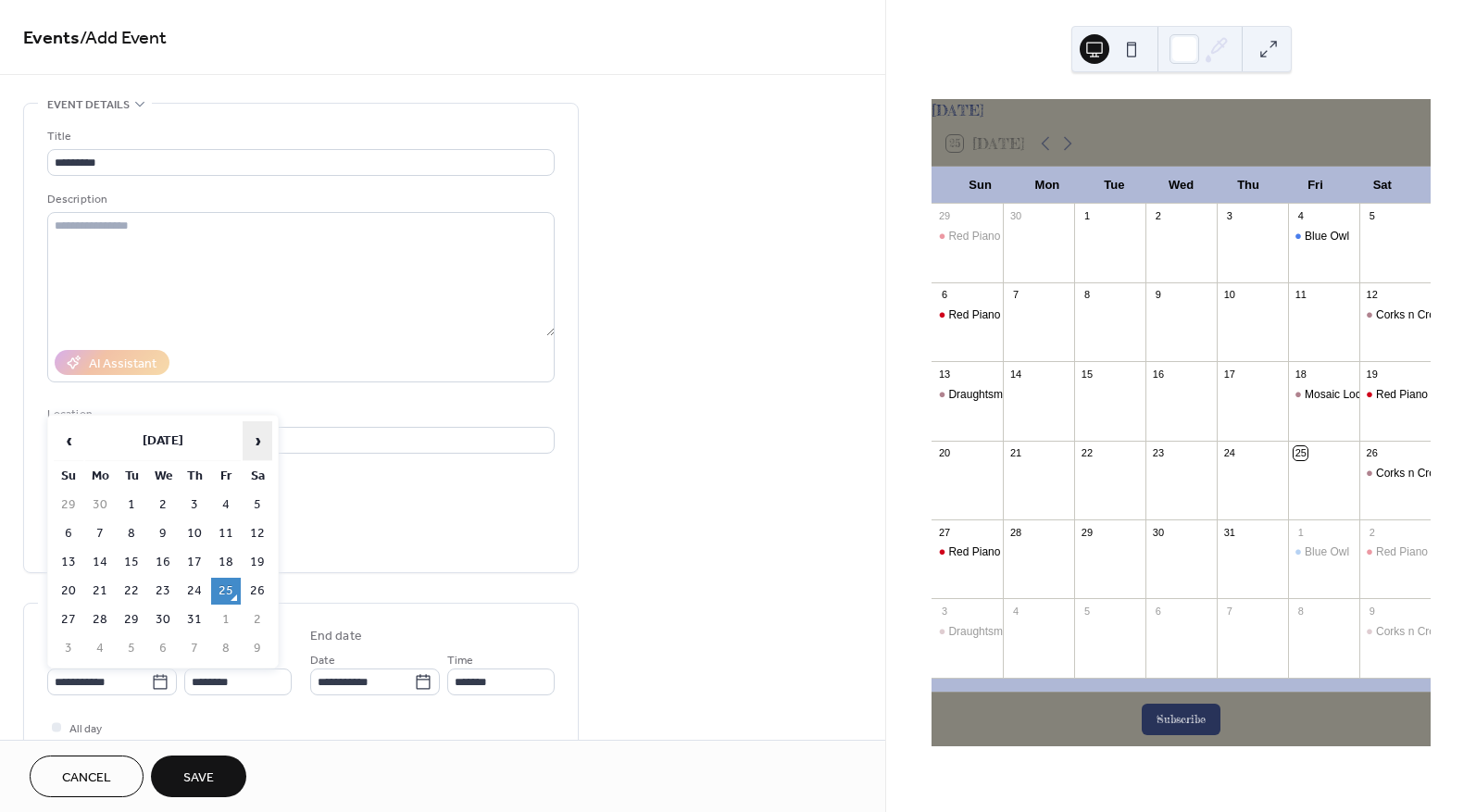 click on "›" at bounding box center (257, 441) 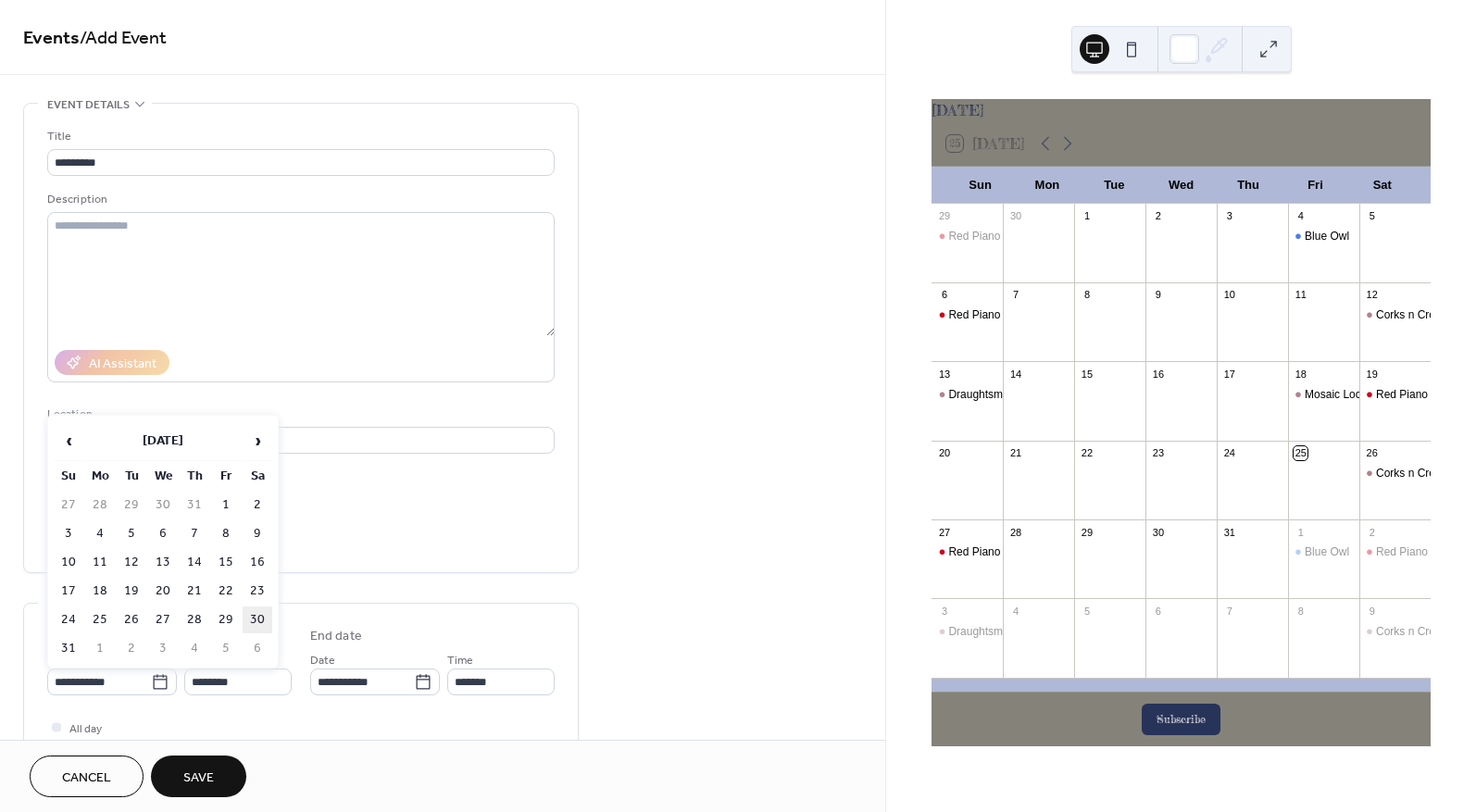 click on "30" at bounding box center (257, 619) 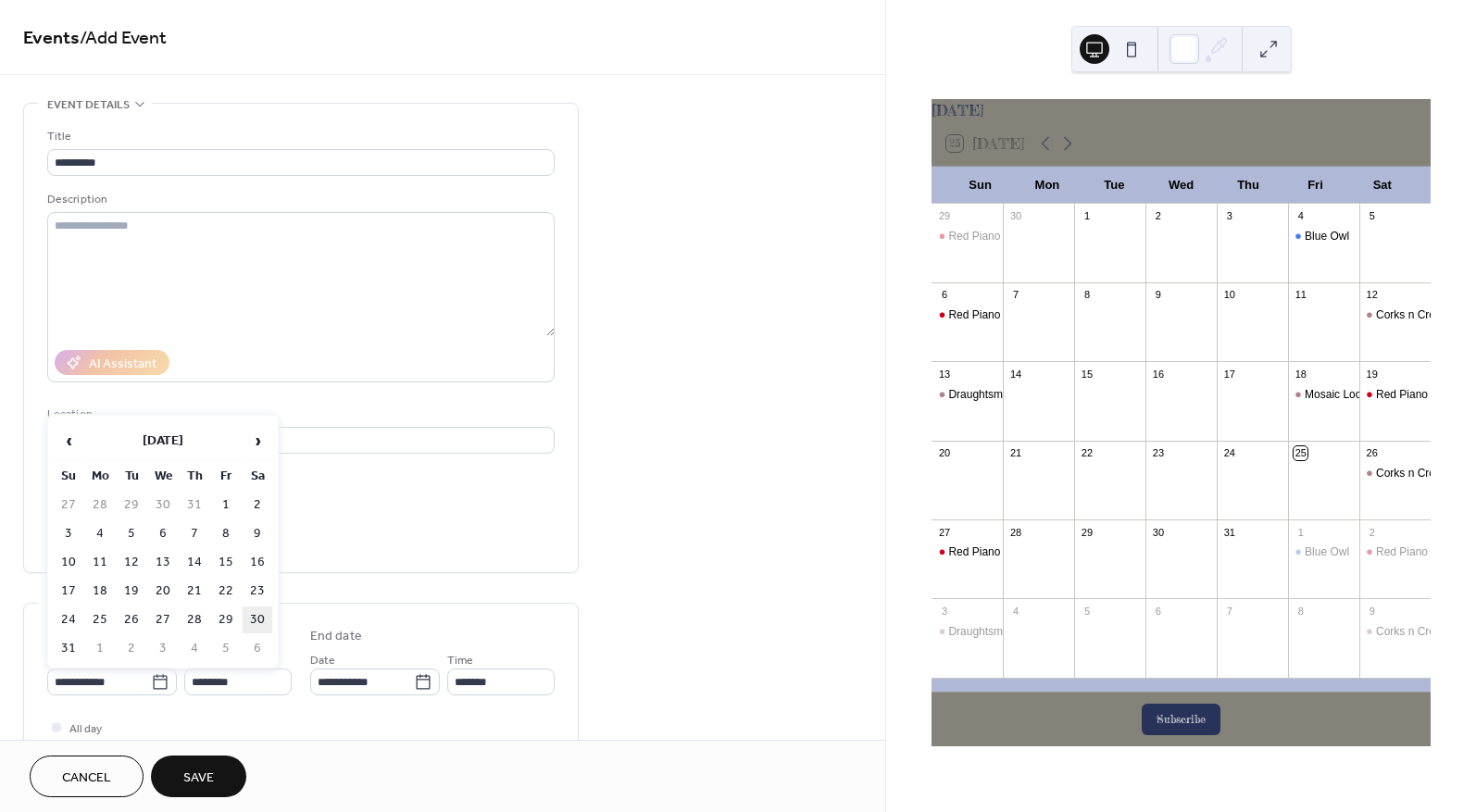 type on "**********" 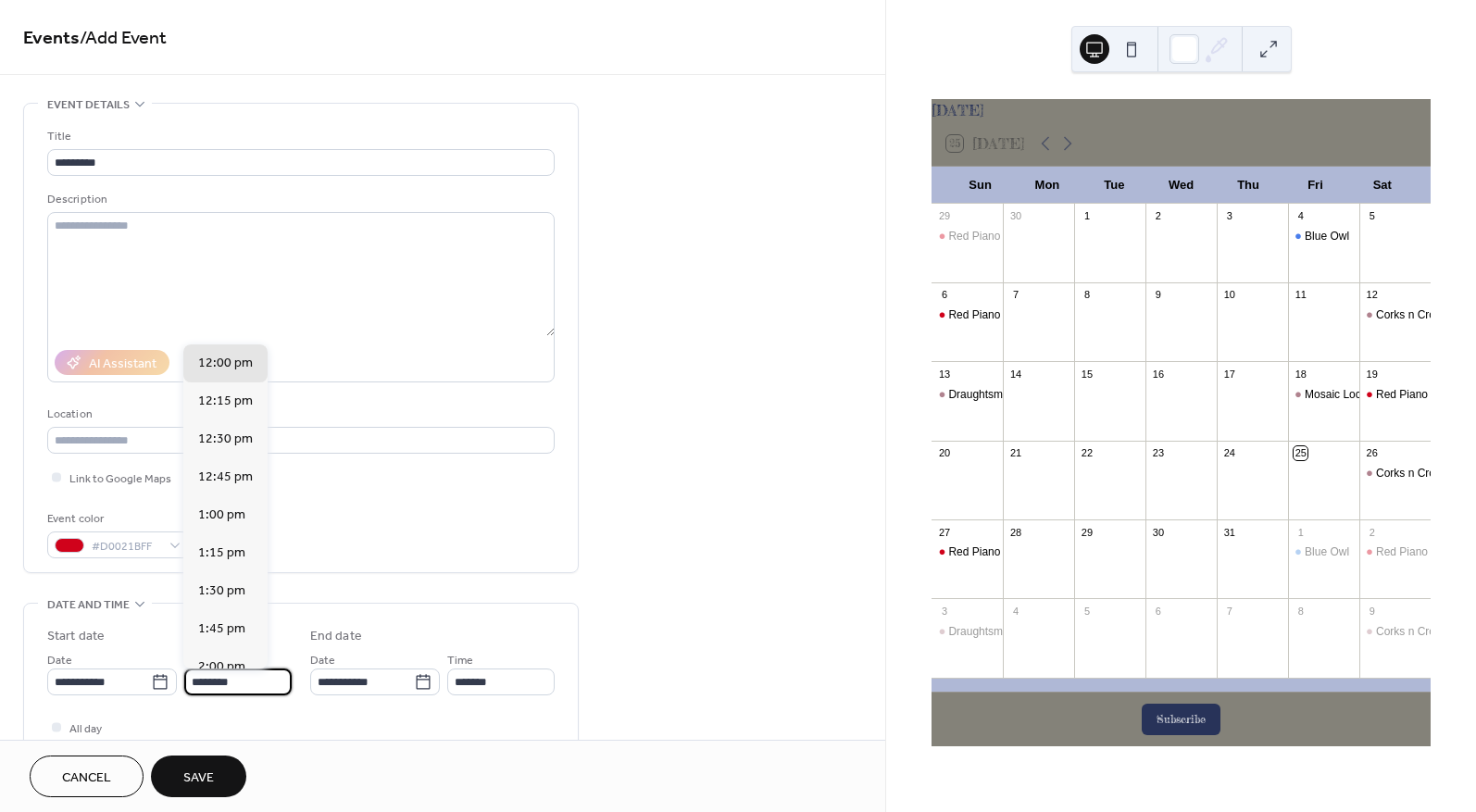 click on "********" at bounding box center (238, 681) 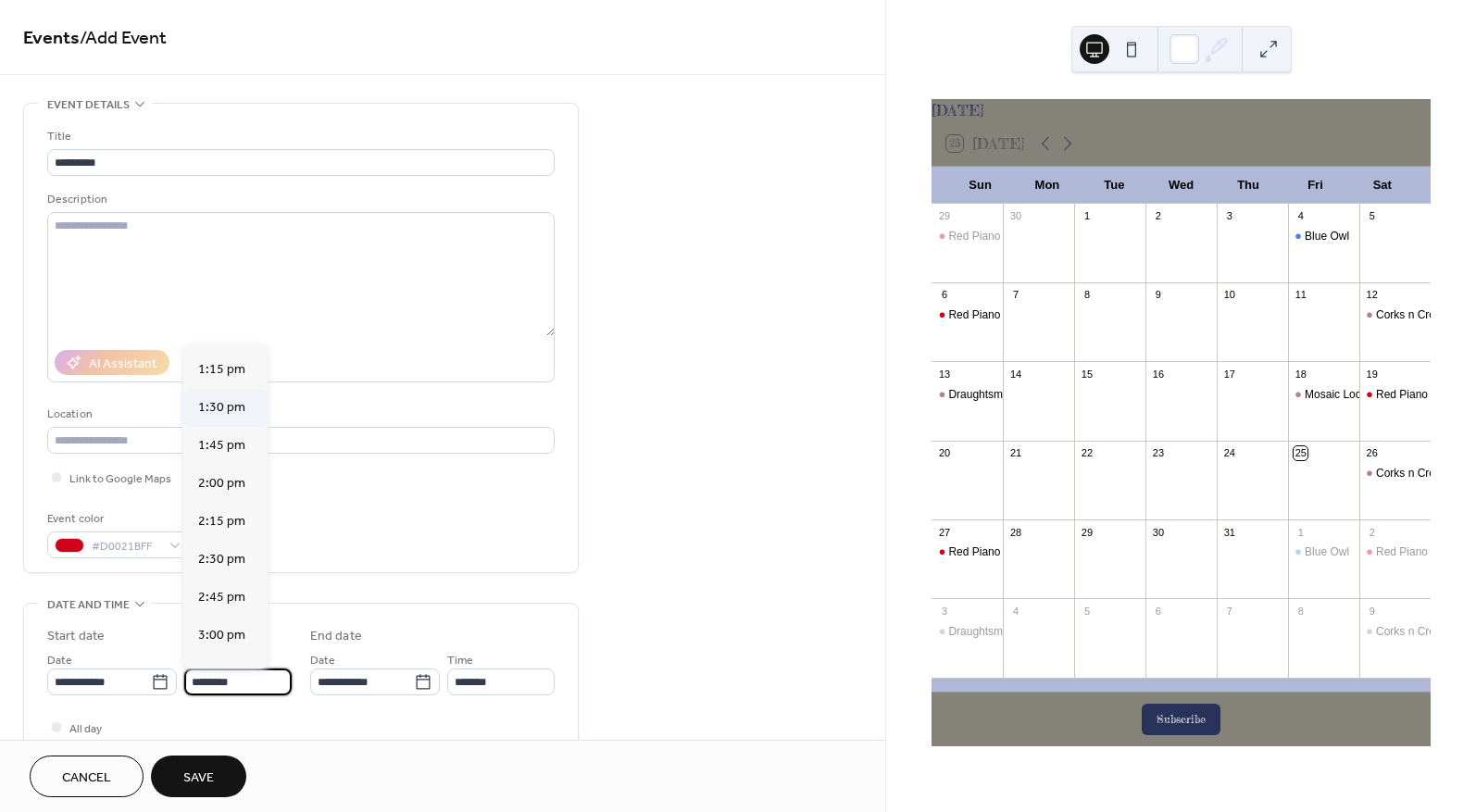 scroll, scrollTop: 2007, scrollLeft: 0, axis: vertical 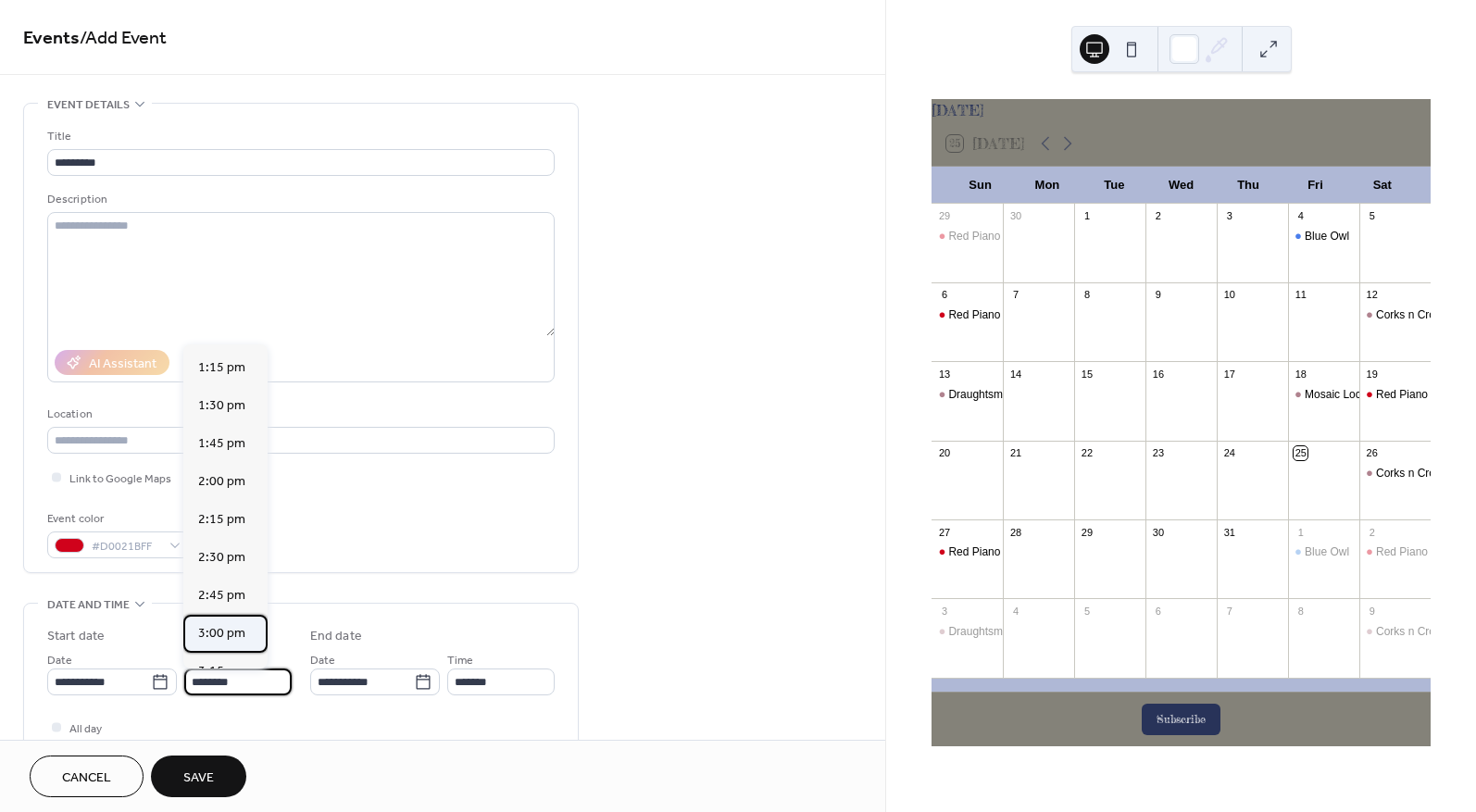click on "3:00 pm" at bounding box center [221, 633] 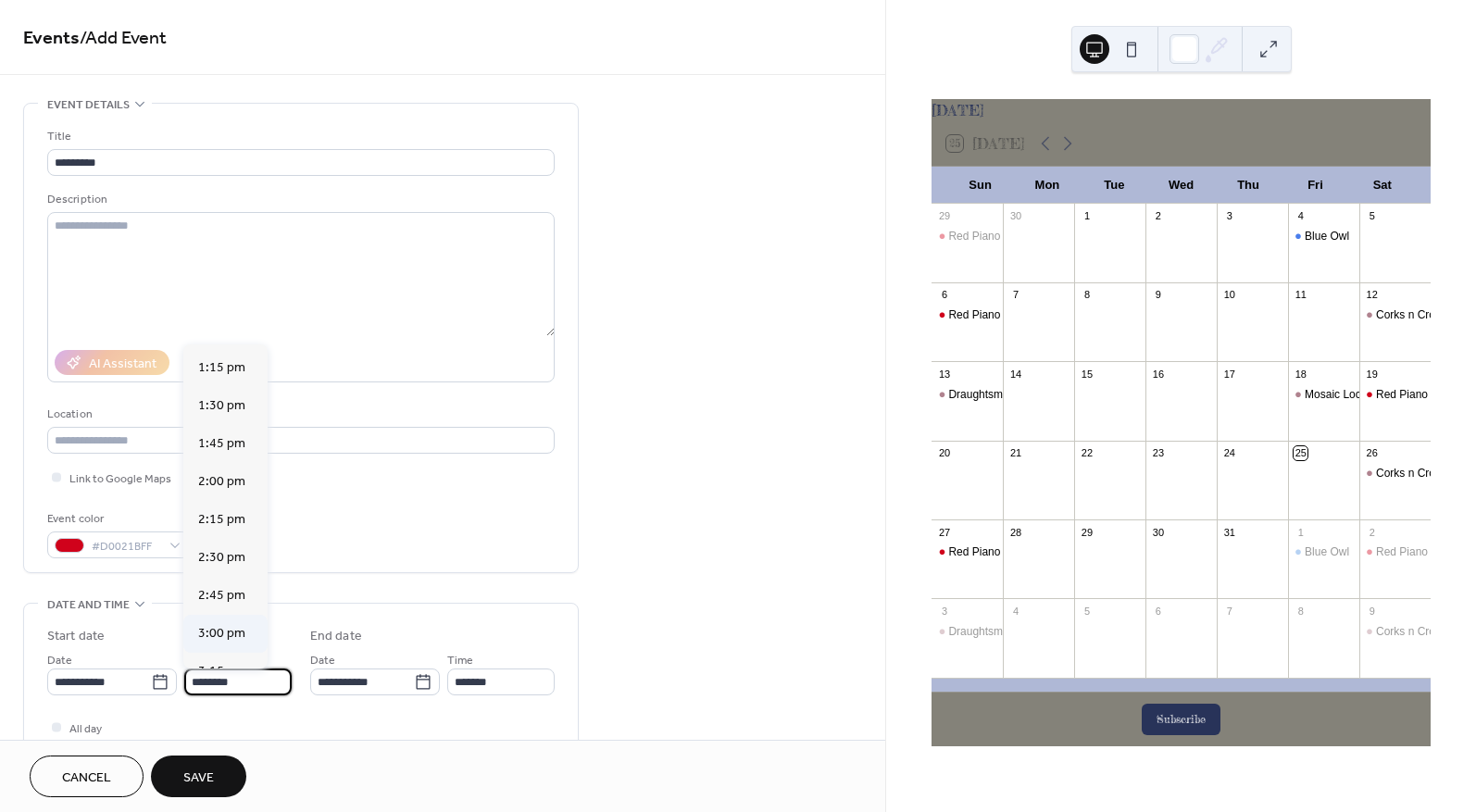 type on "*******" 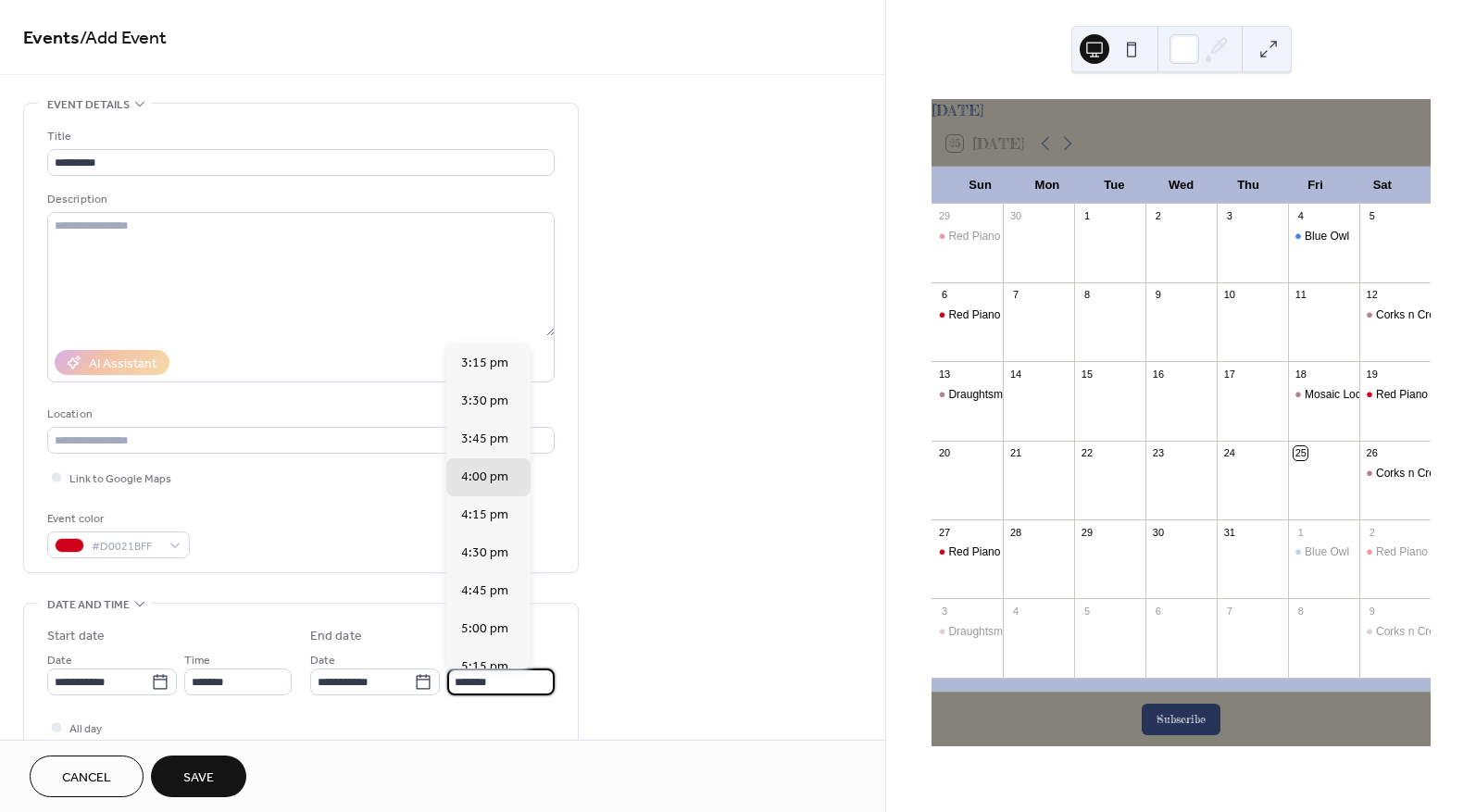 click on "*******" at bounding box center (501, 681) 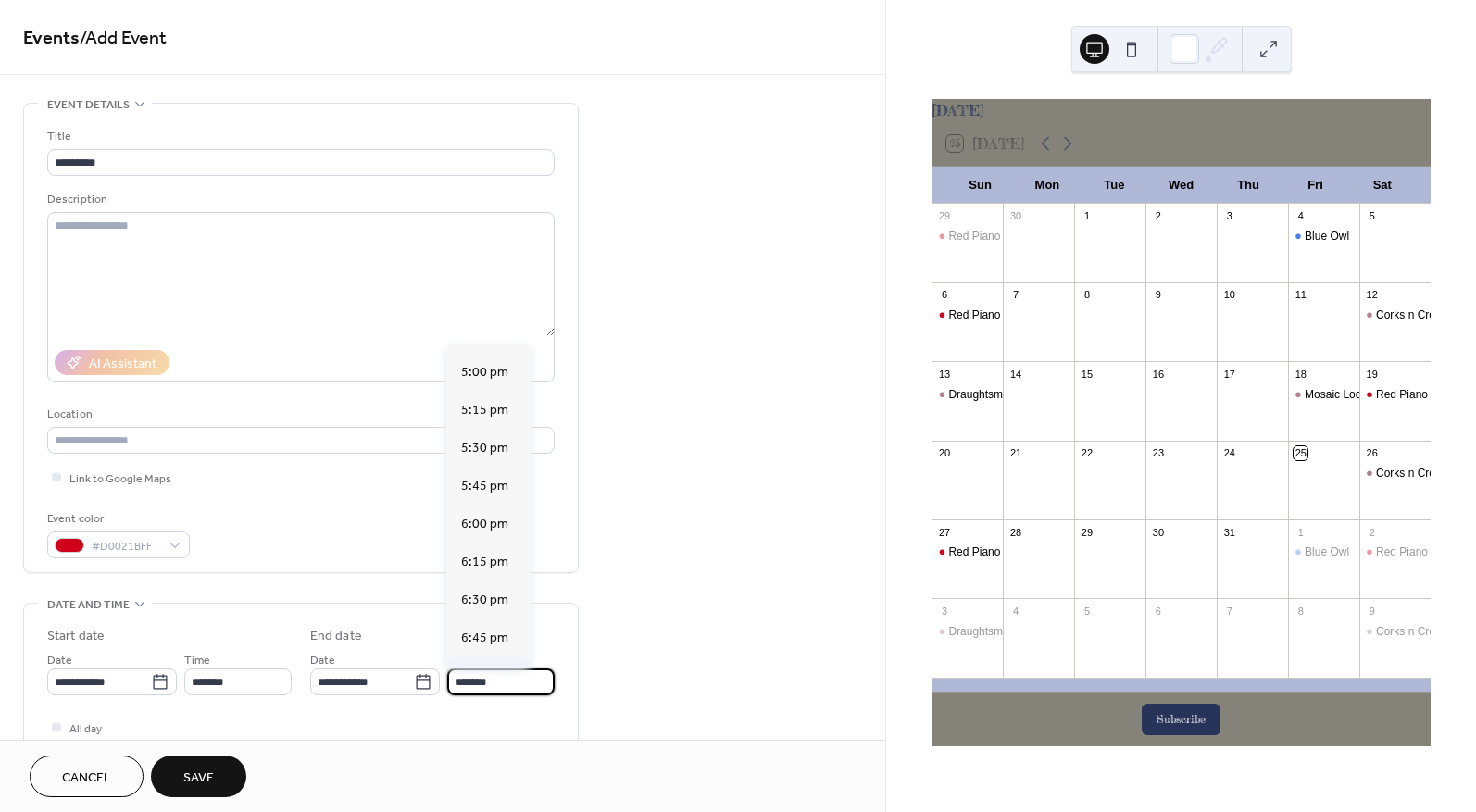 scroll, scrollTop: 278, scrollLeft: 0, axis: vertical 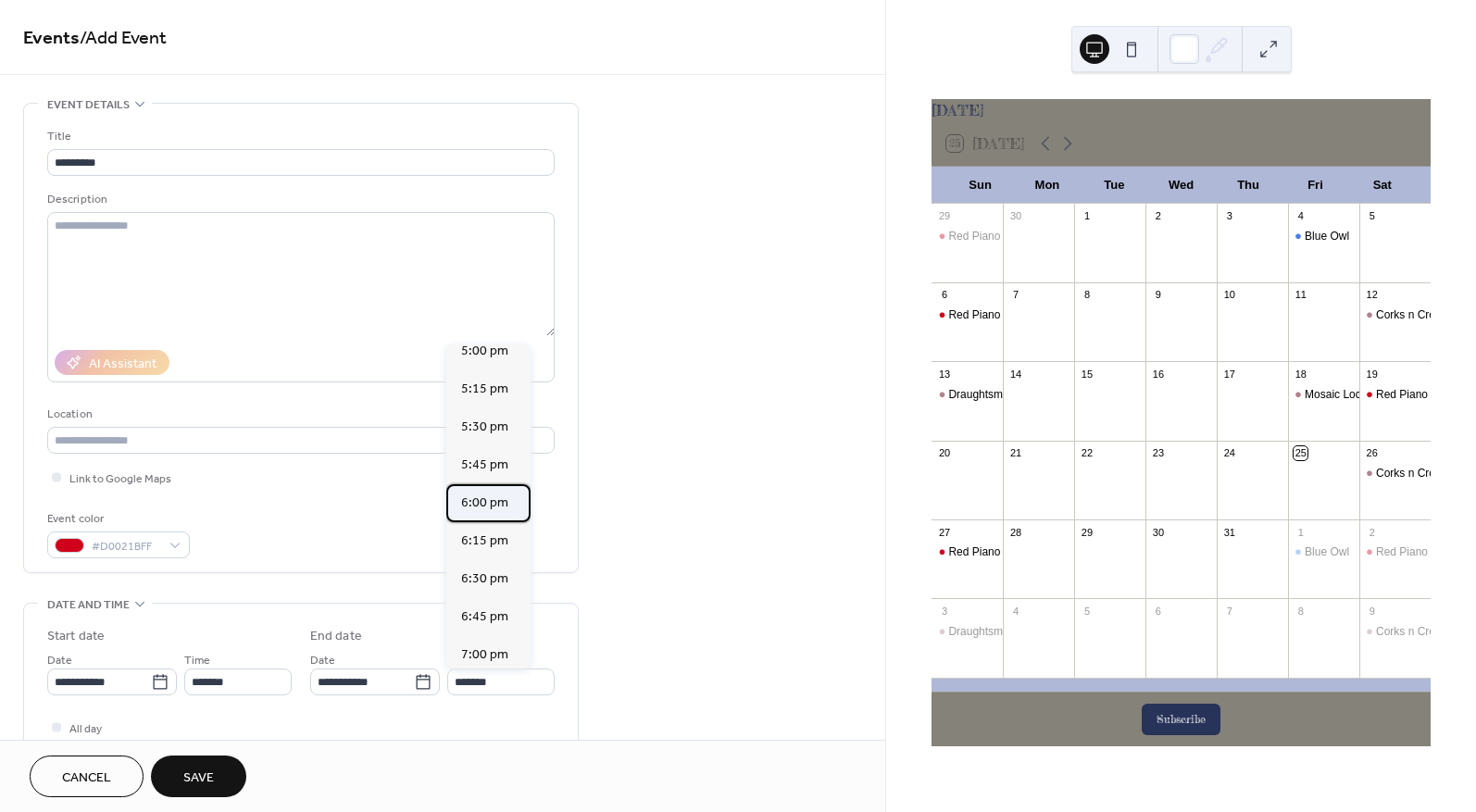 click on "6:00 pm" at bounding box center [484, 503] 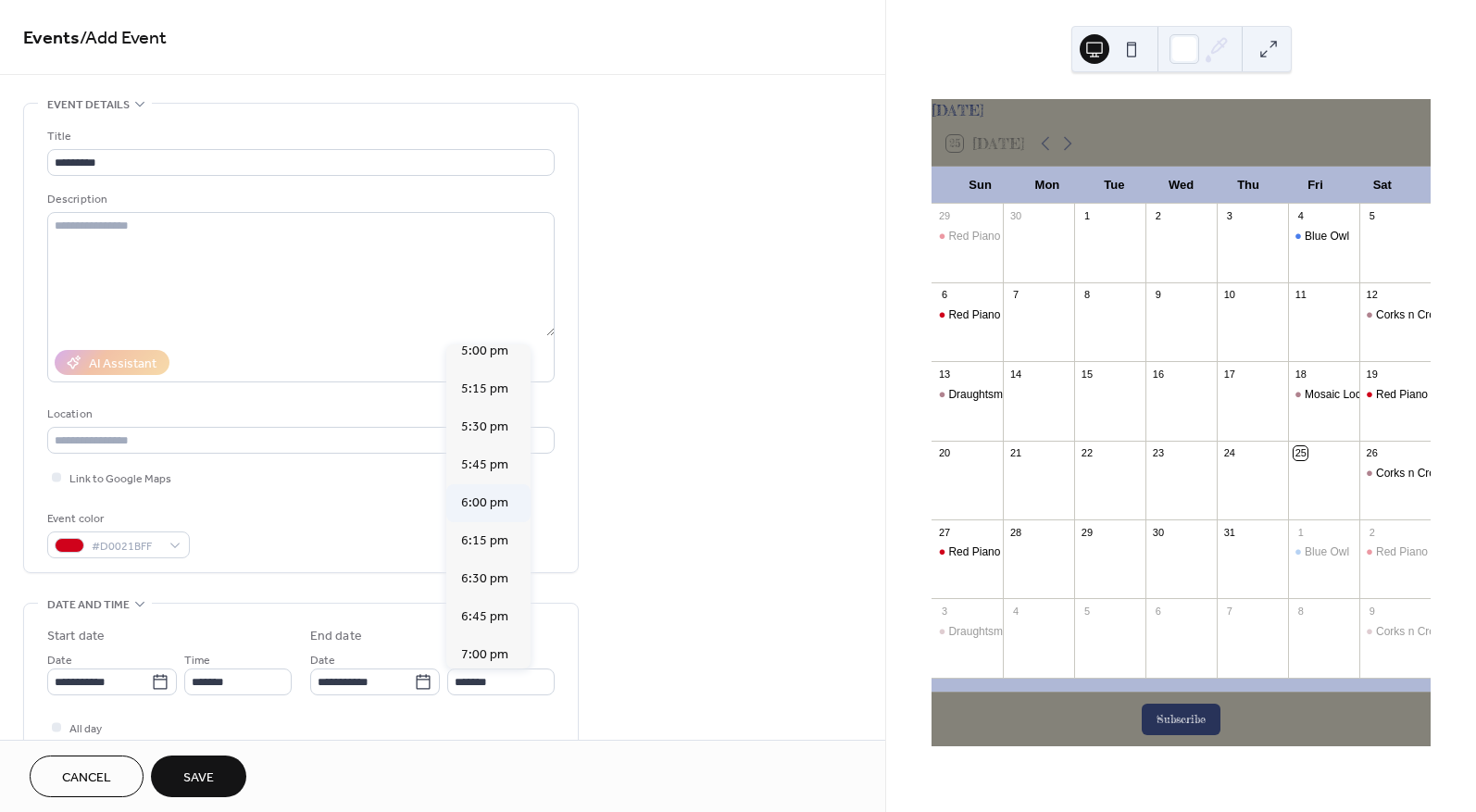 type on "*******" 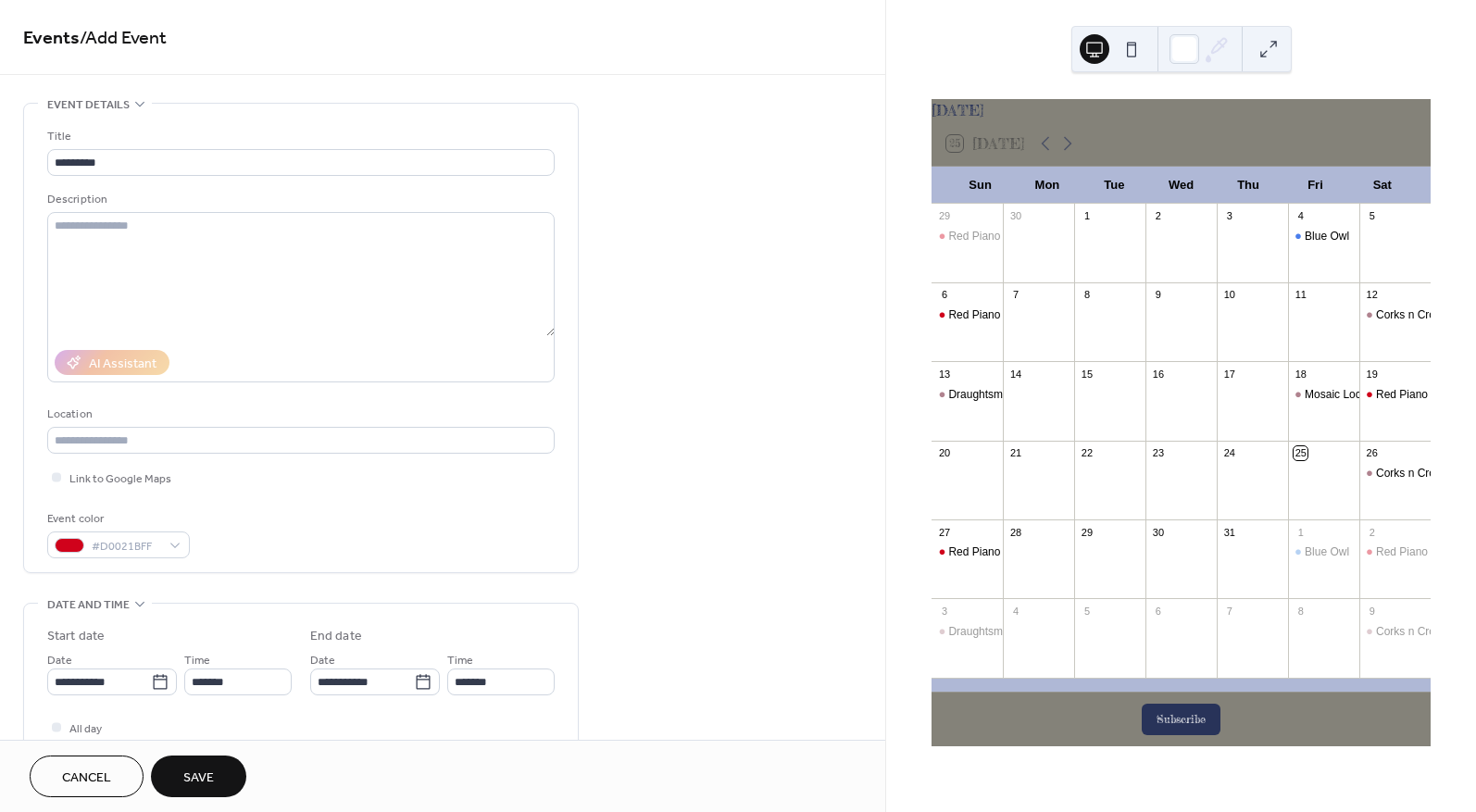 click on "Save" at bounding box center (198, 778) 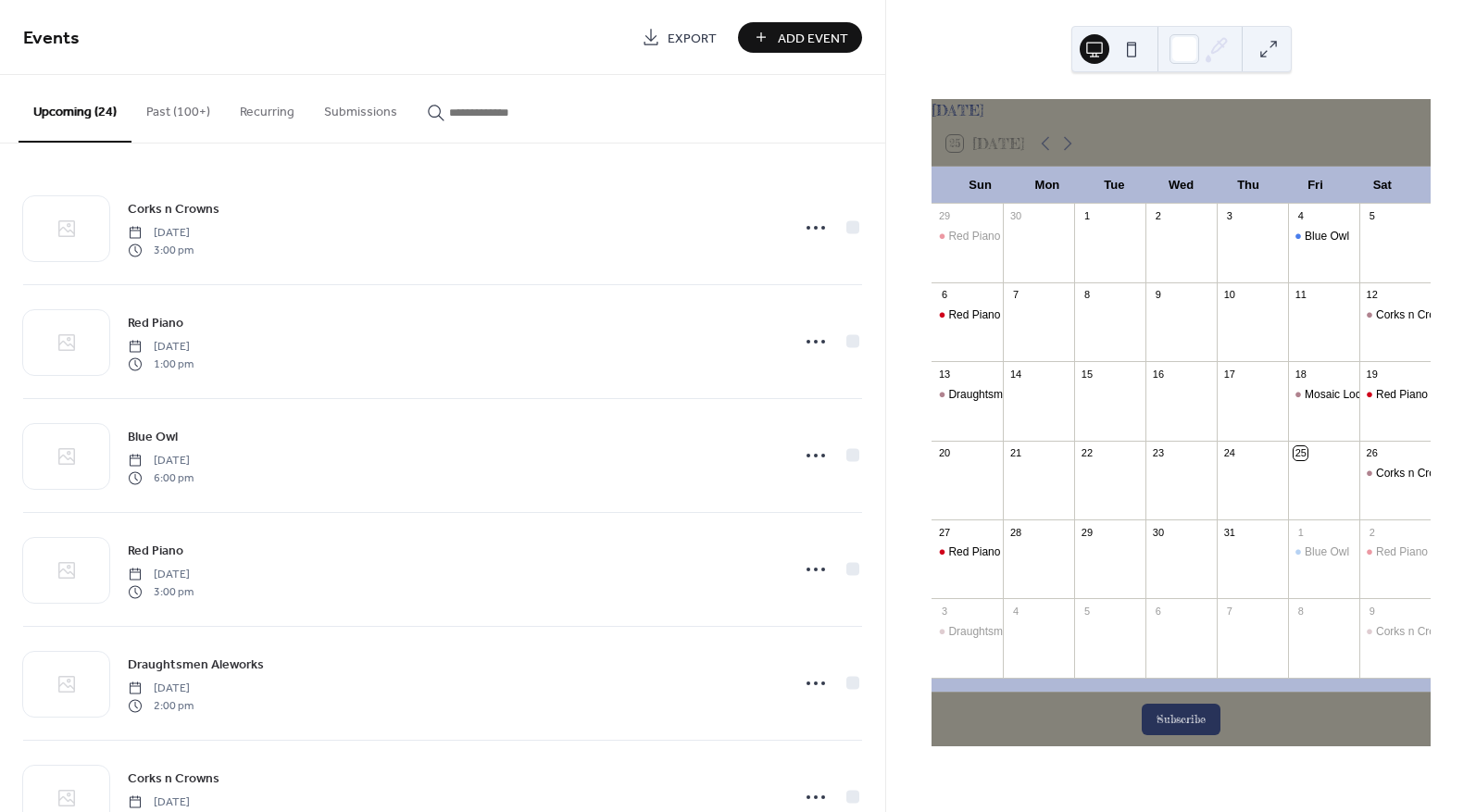 click on "Add Event" at bounding box center [813, 38] 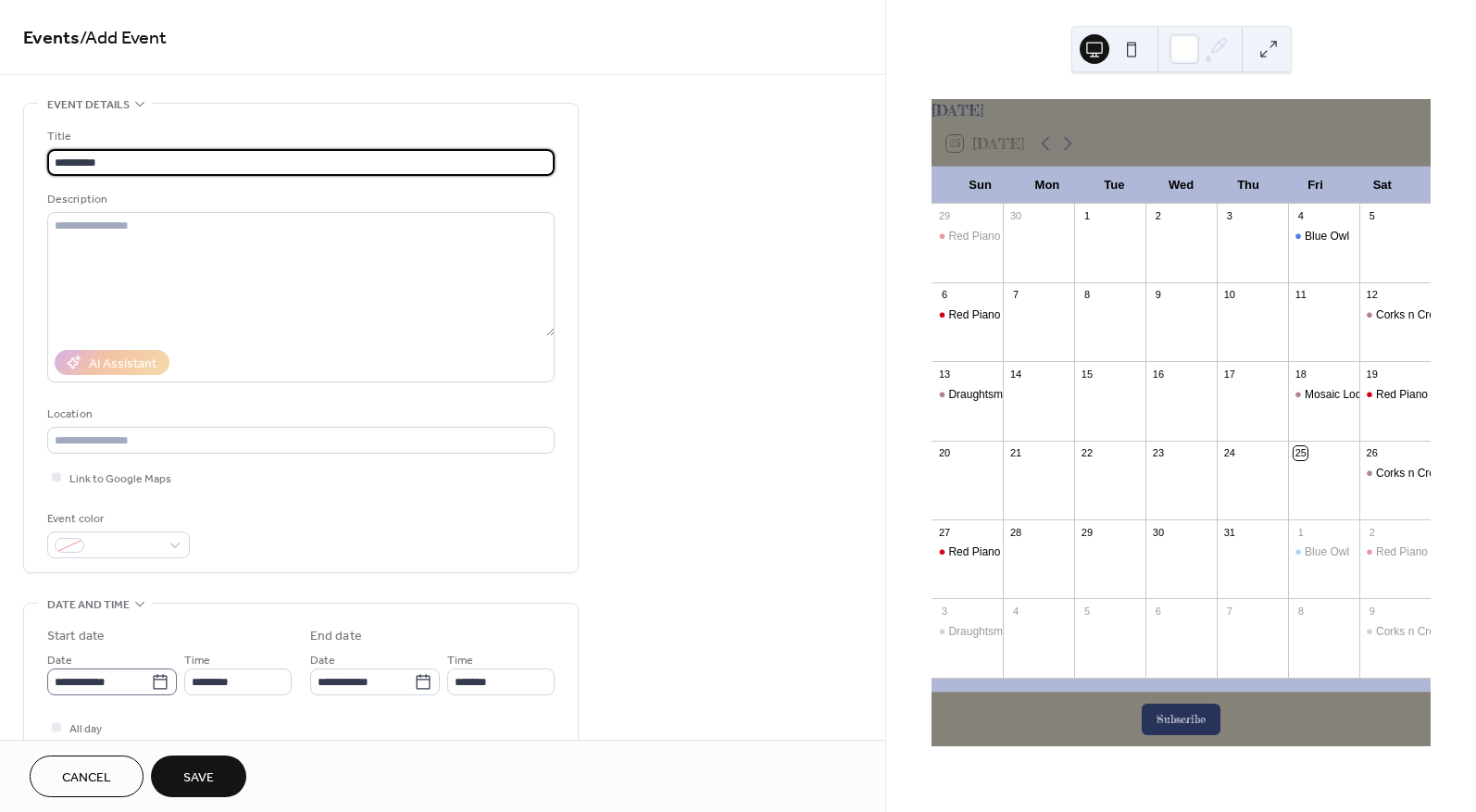 type on "*********" 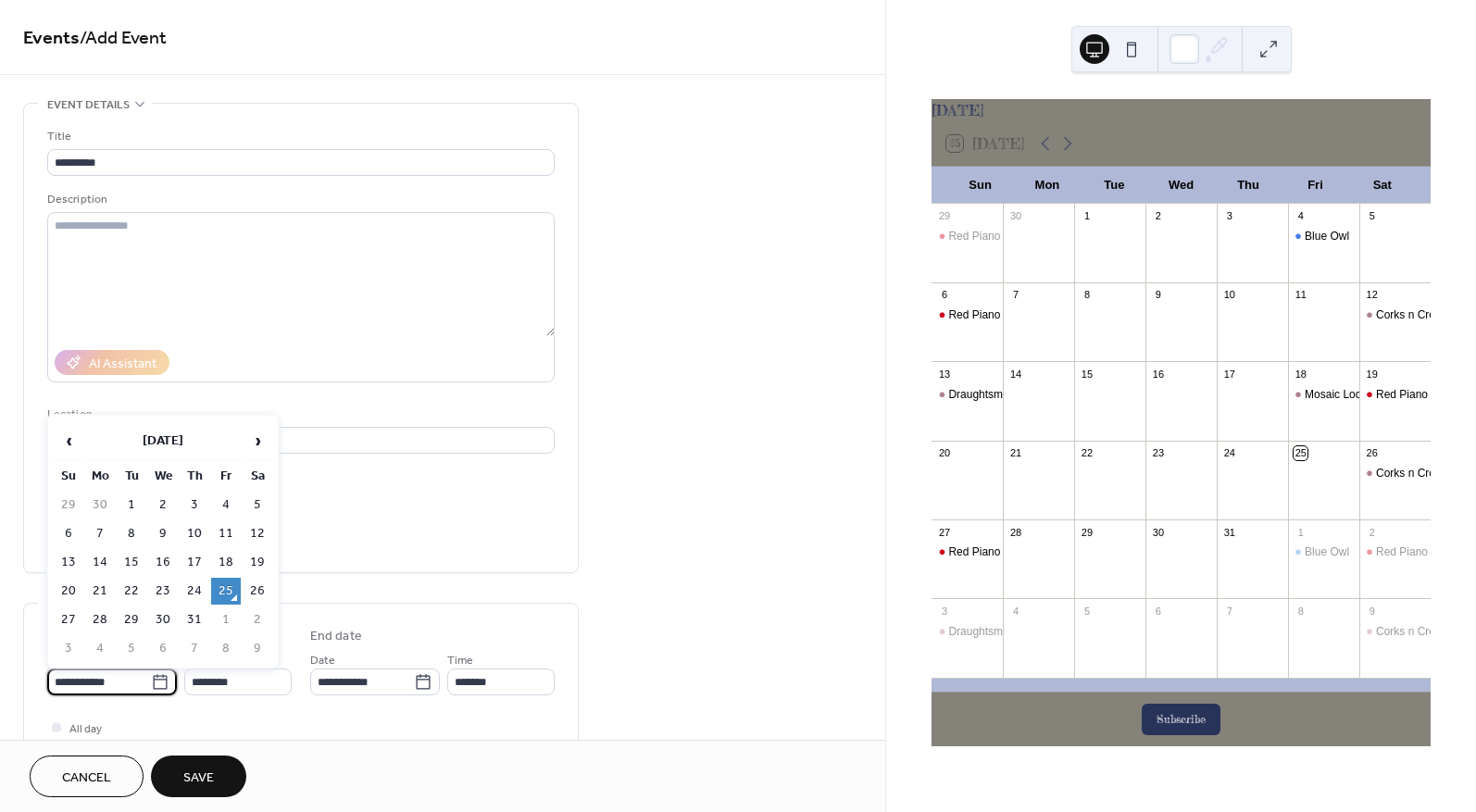 click on "**********" at bounding box center [99, 681] 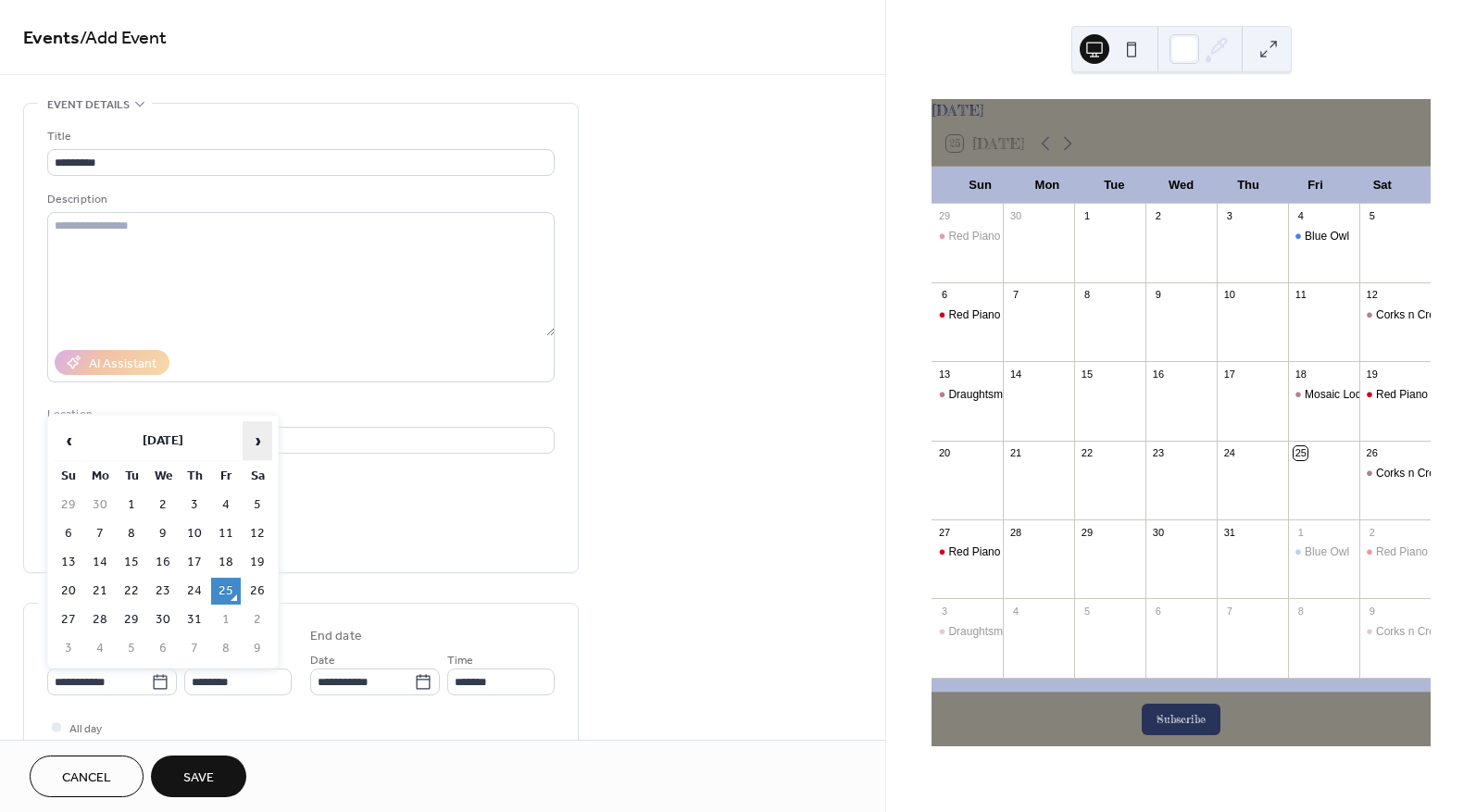 click on "›" at bounding box center (257, 441) 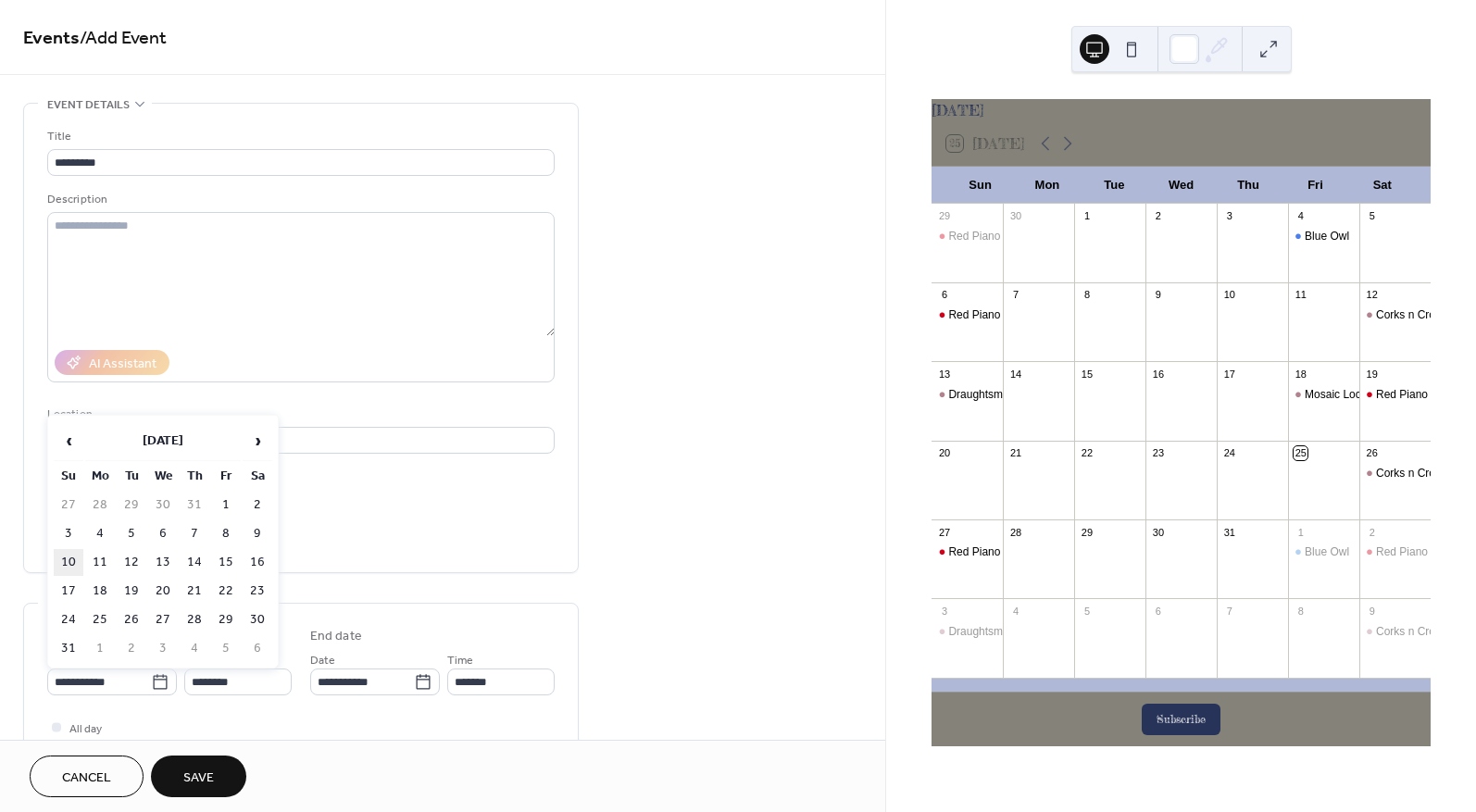 click on "10" at bounding box center (69, 562) 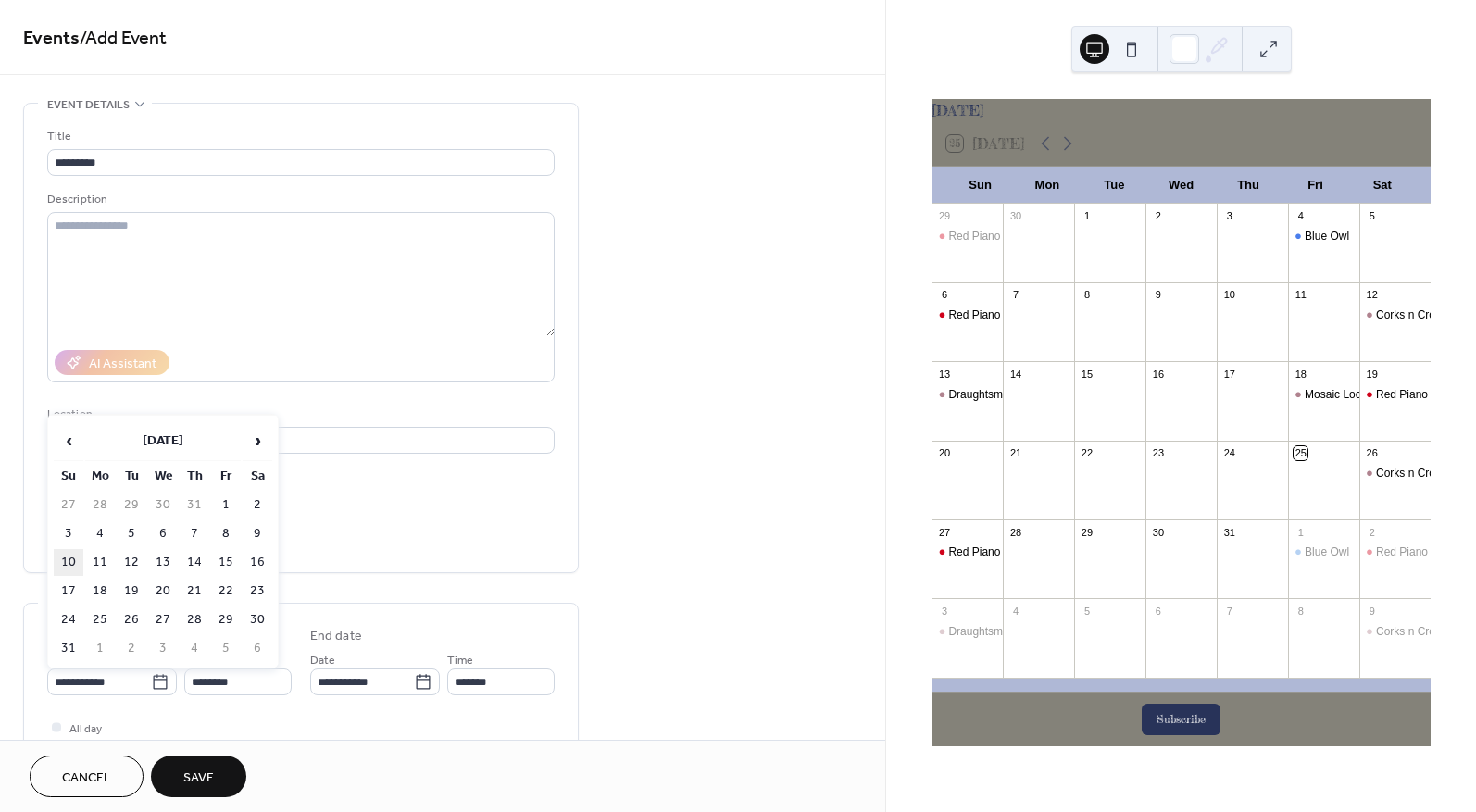 type on "**********" 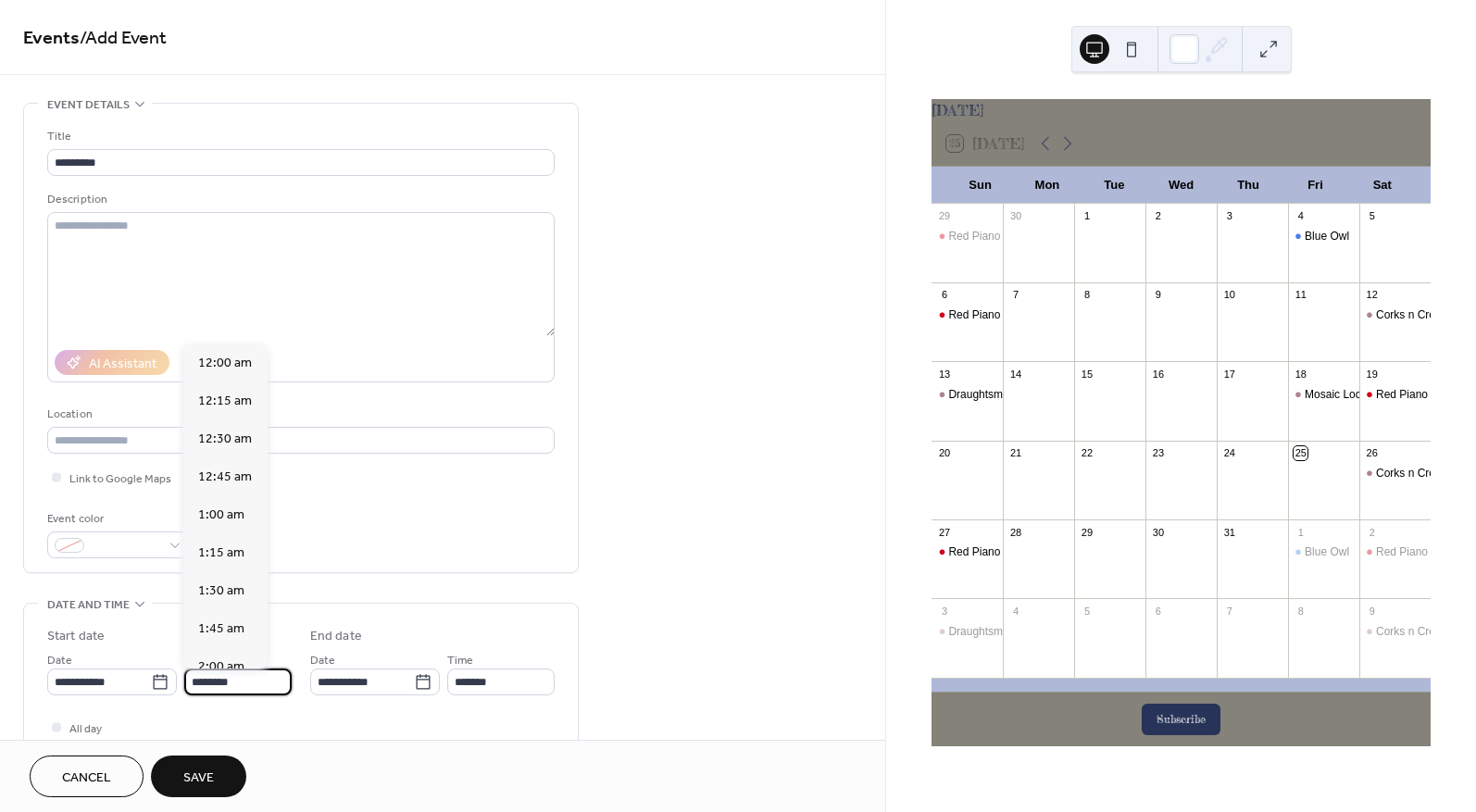 click on "********" at bounding box center (238, 681) 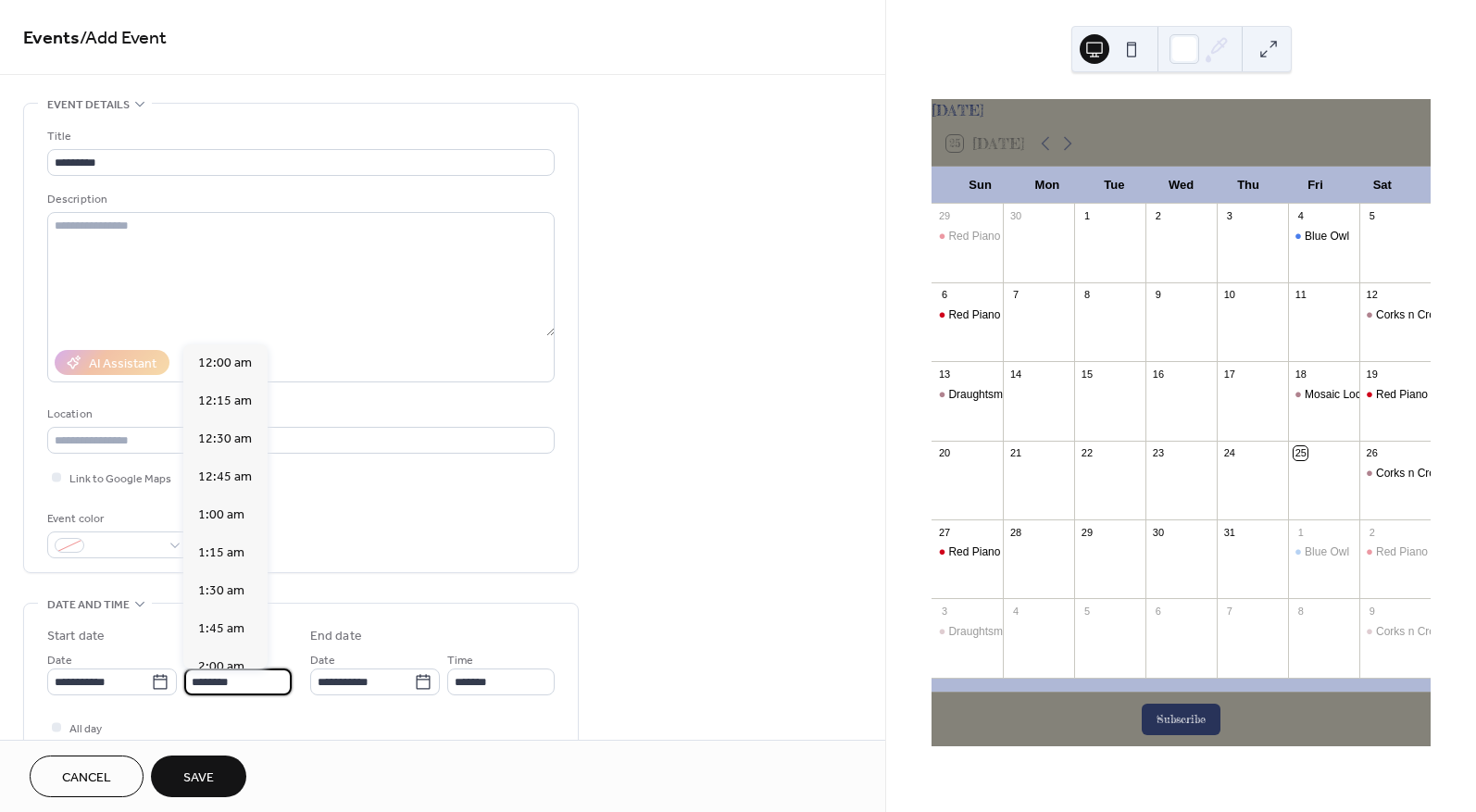 scroll, scrollTop: 1822, scrollLeft: 0, axis: vertical 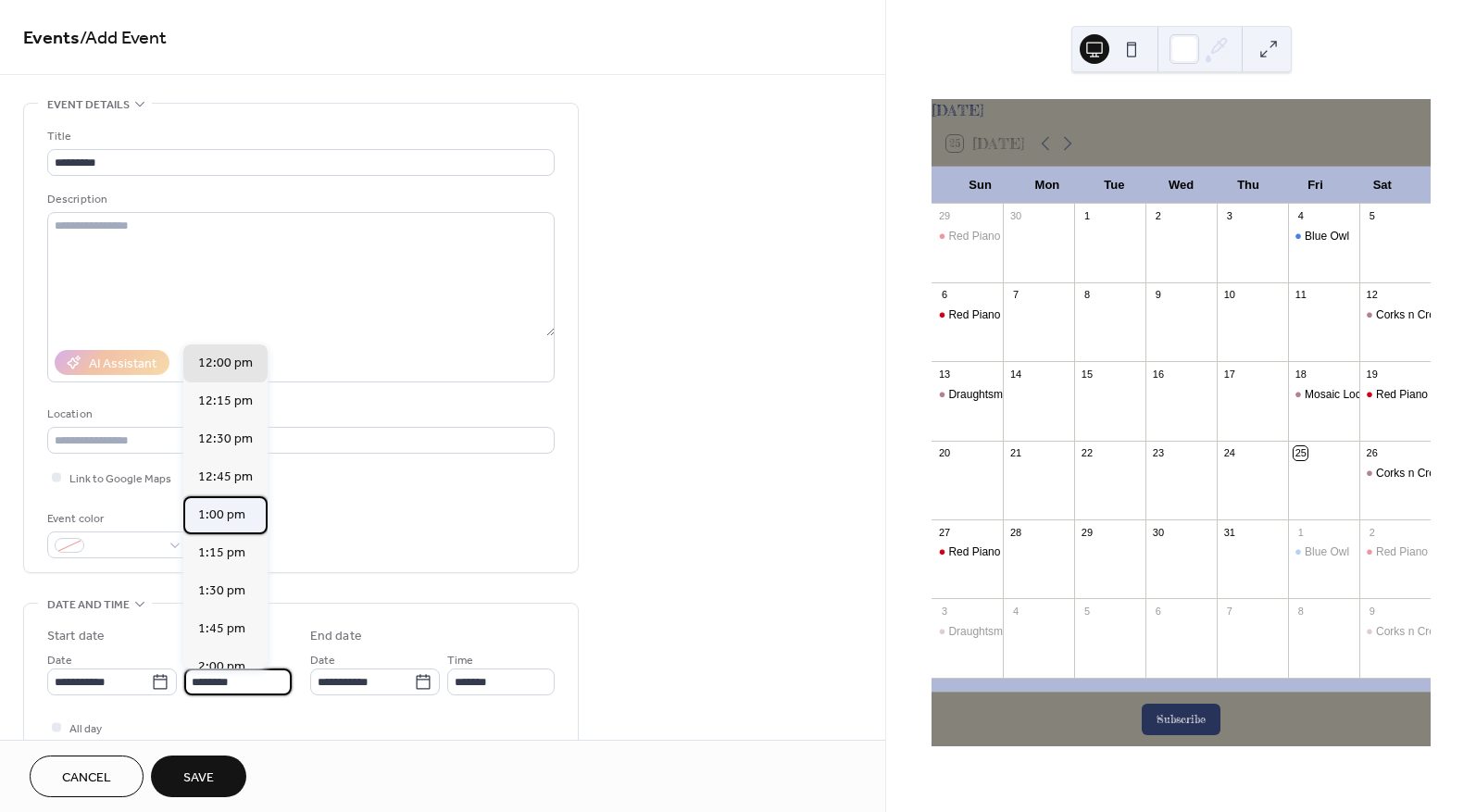 click on "1:00 pm" at bounding box center [221, 515] 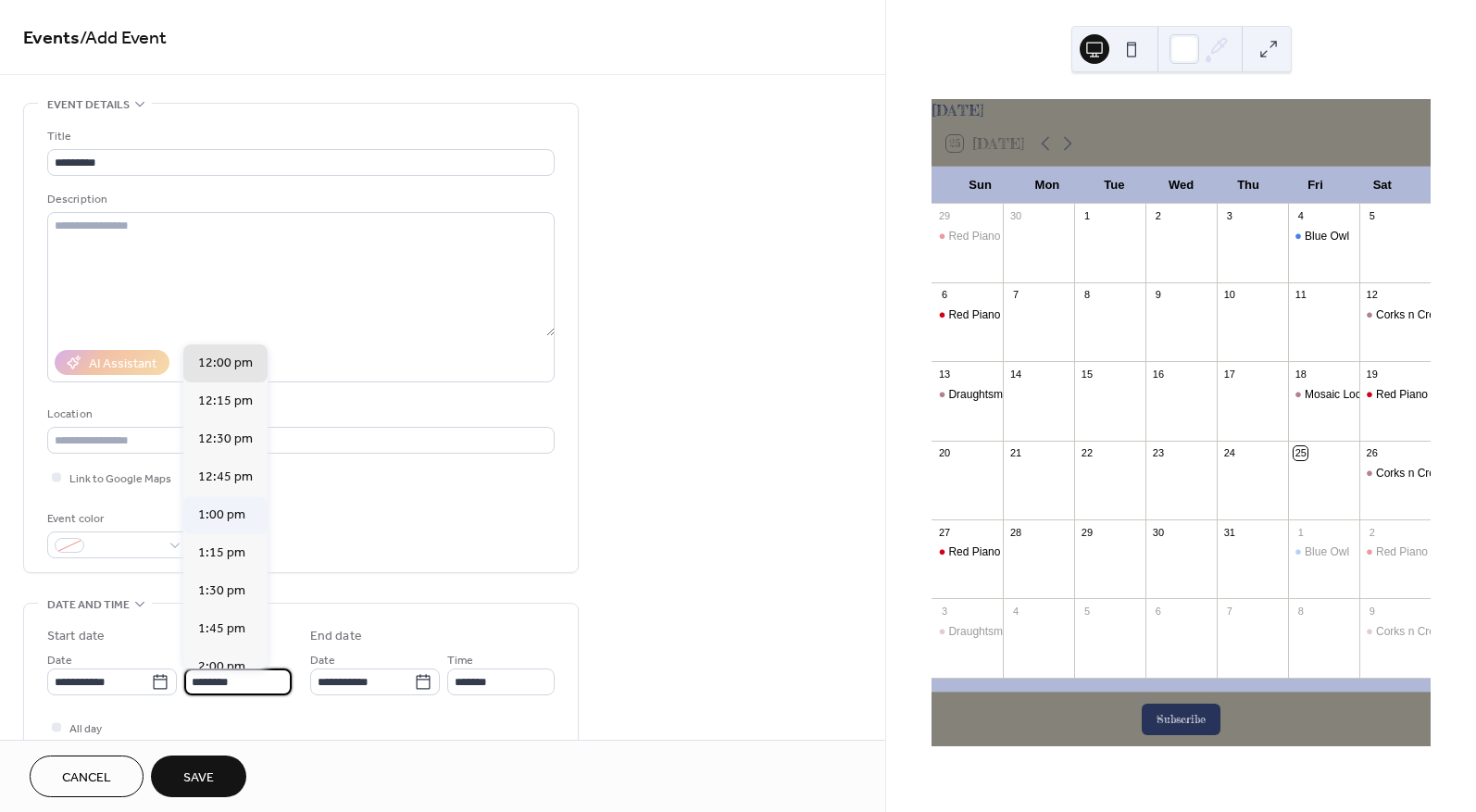type on "*******" 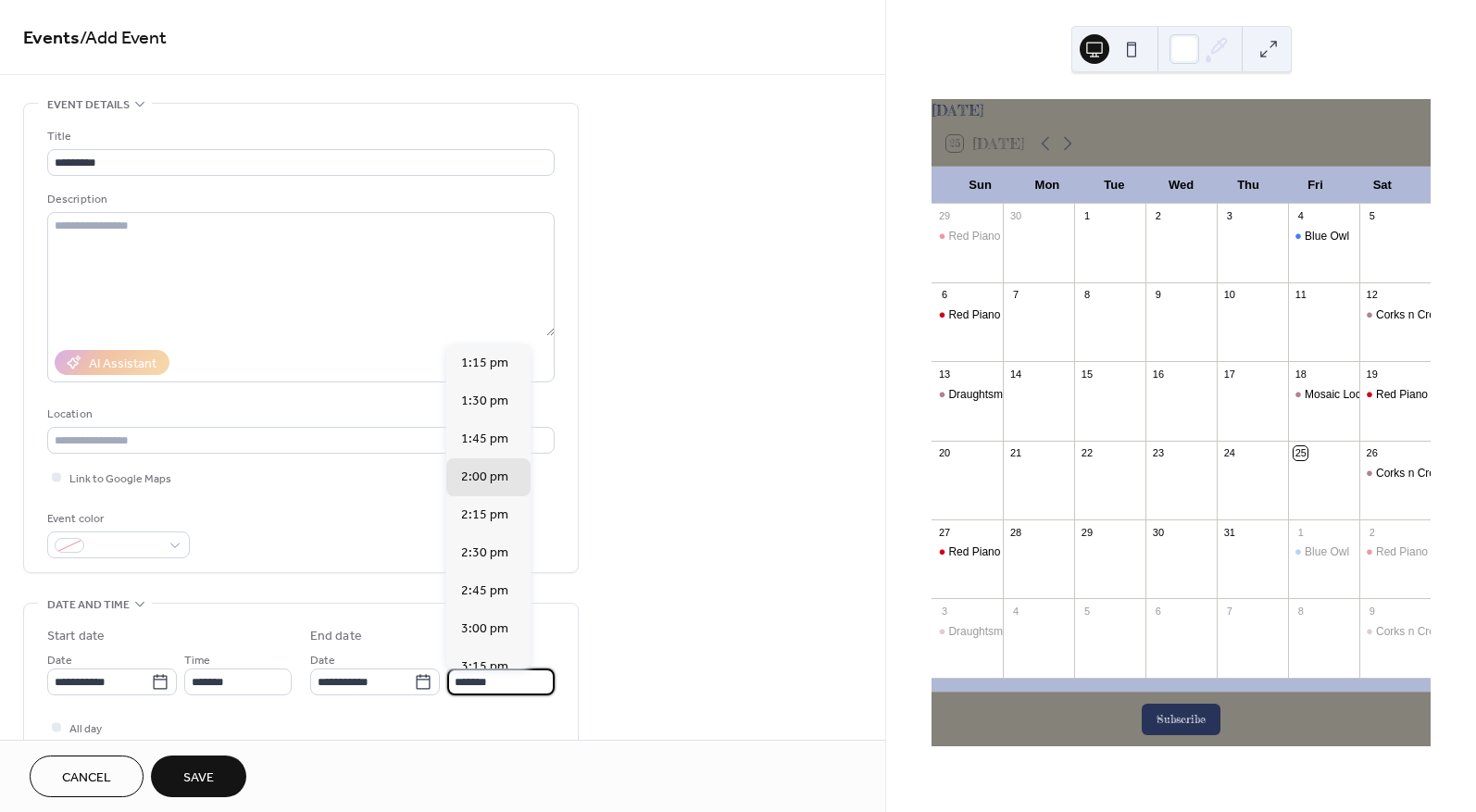 click on "*******" at bounding box center [501, 681] 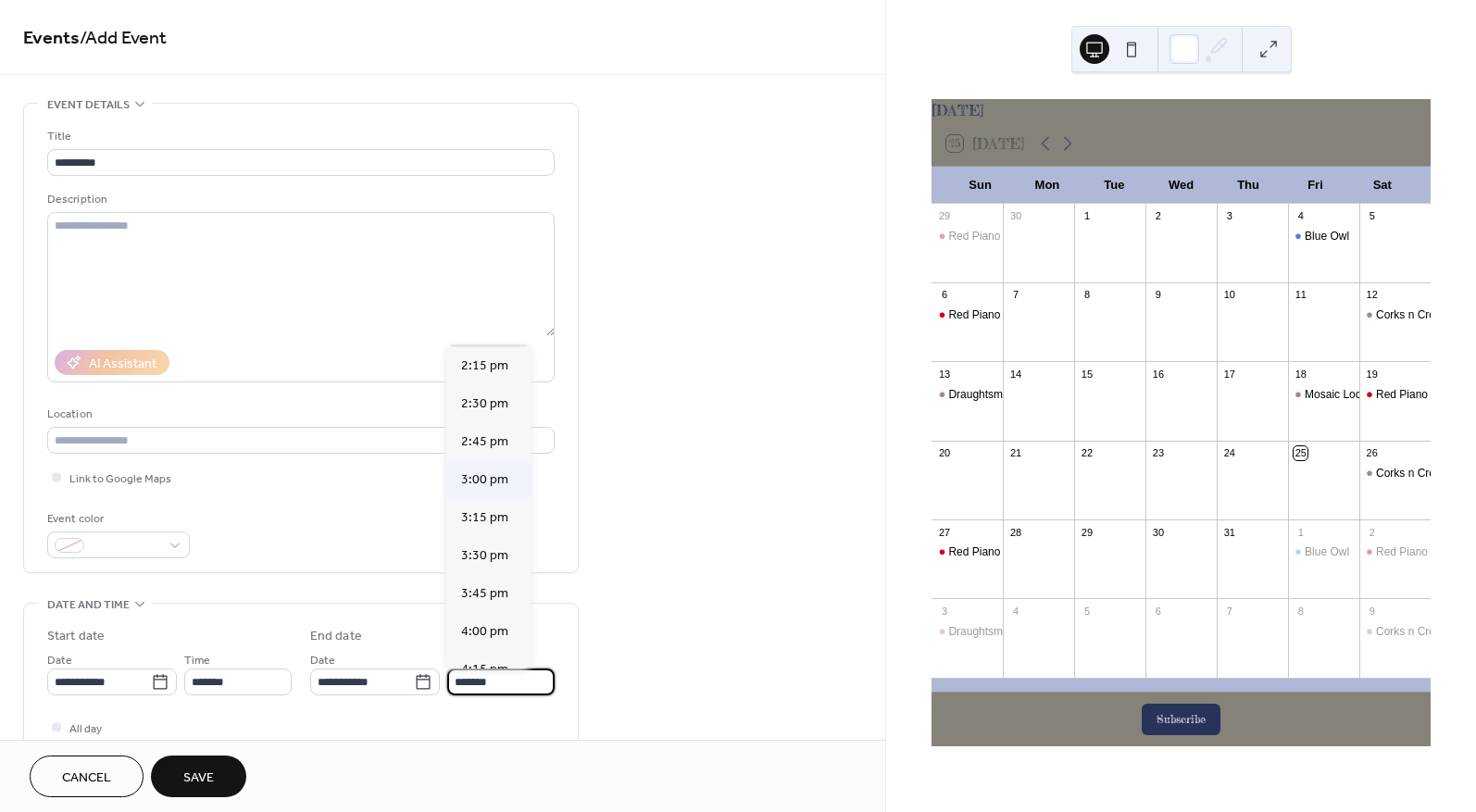 scroll, scrollTop: 185, scrollLeft: 0, axis: vertical 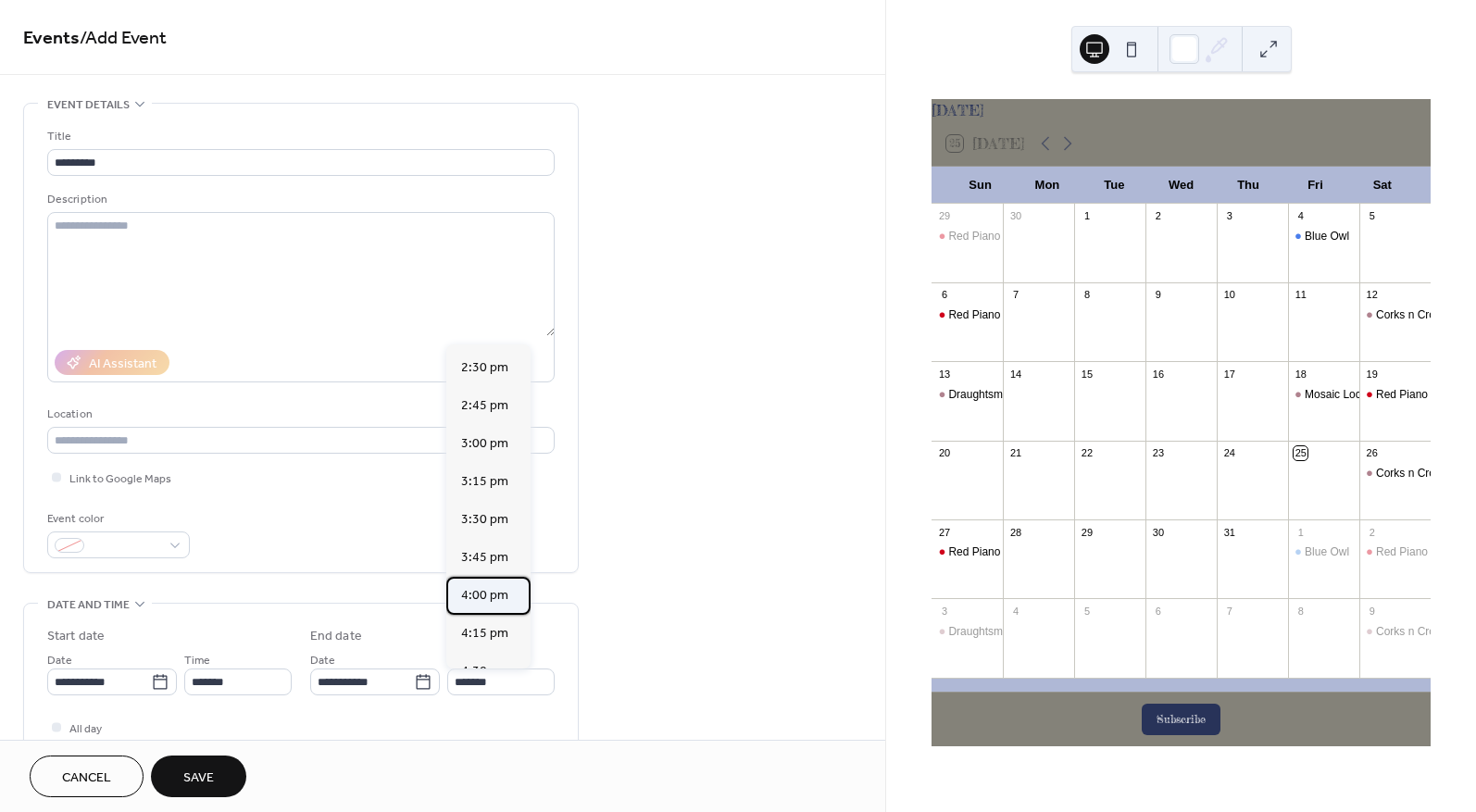 click on "4:00 pm" at bounding box center [484, 595] 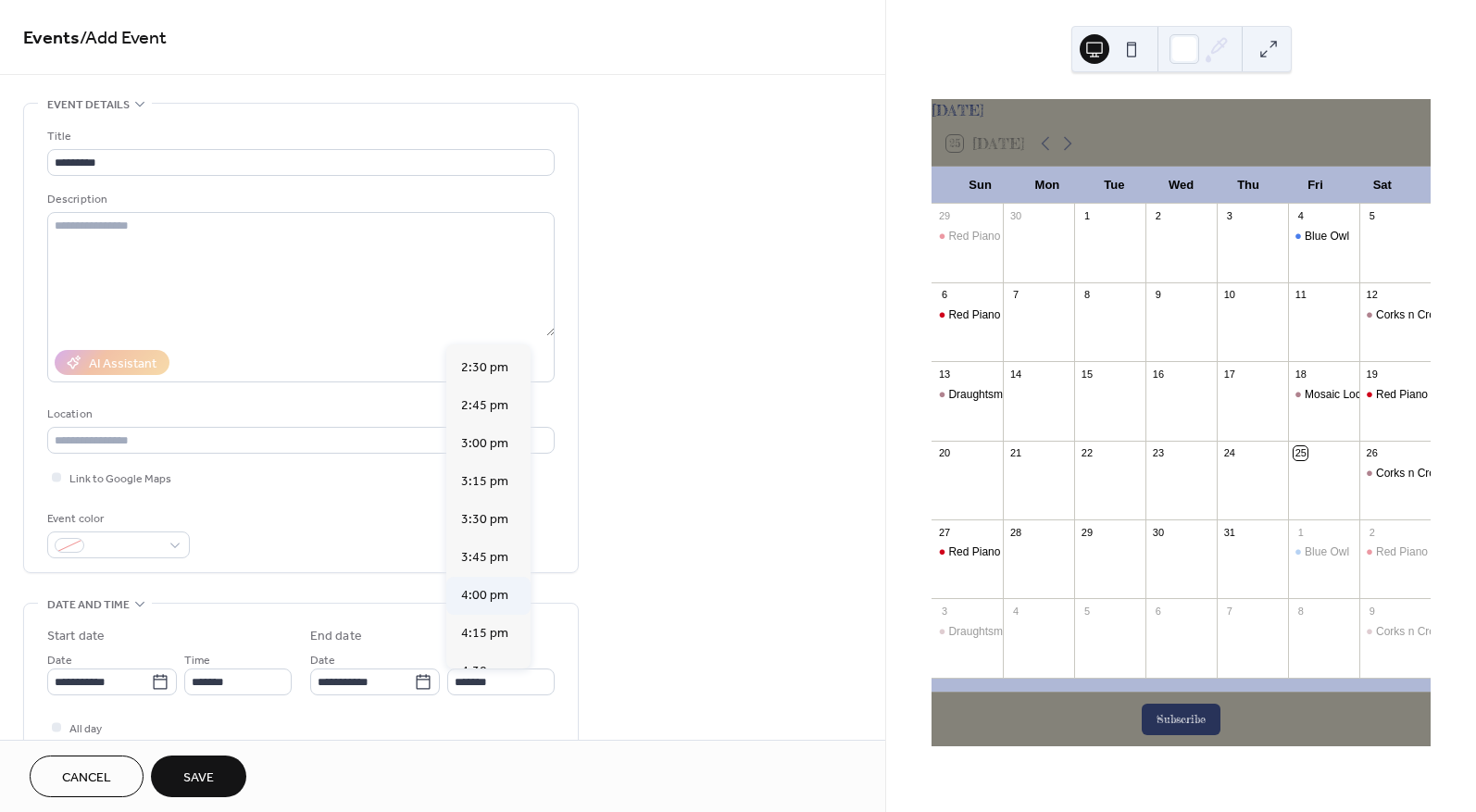 type on "*******" 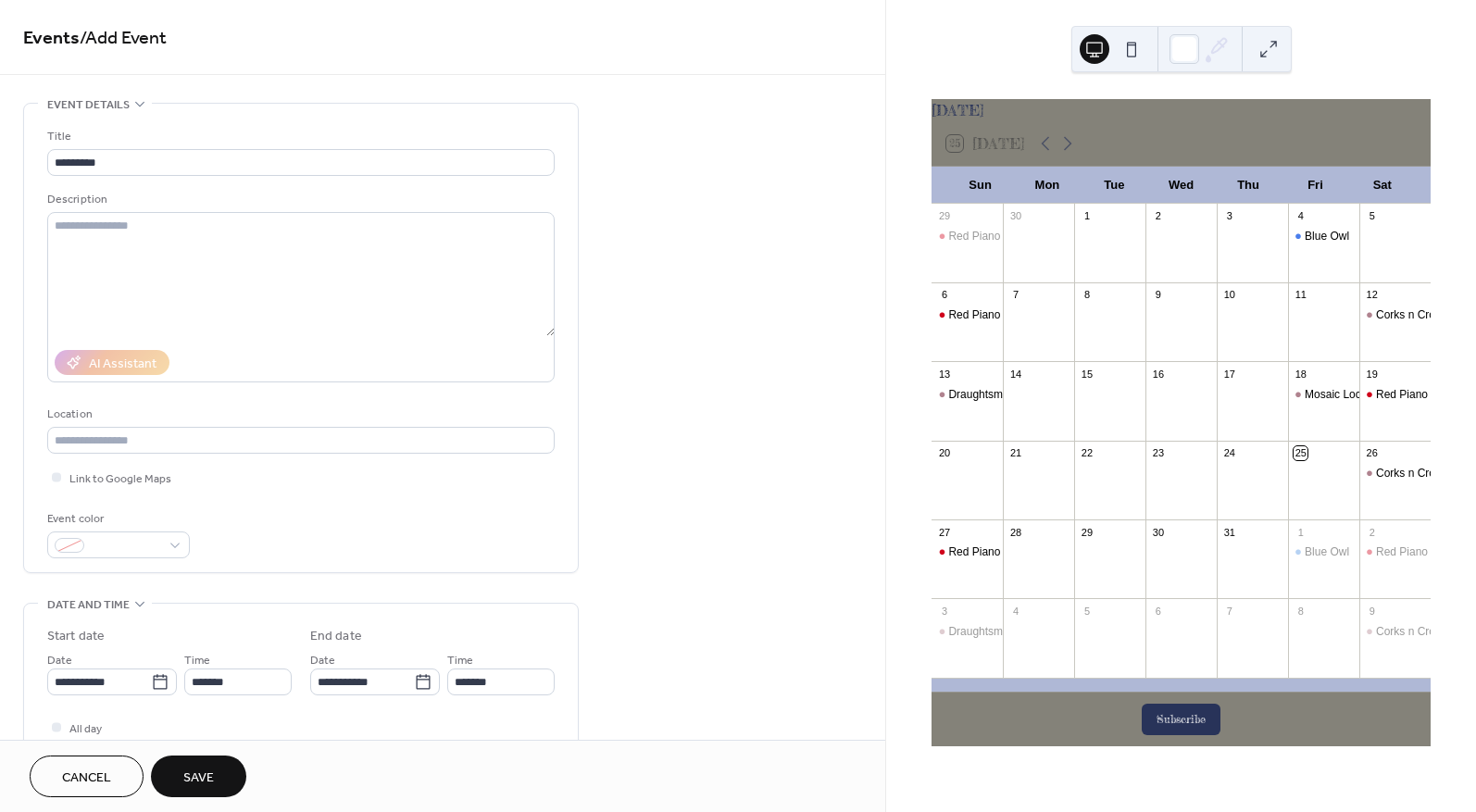 drag, startPoint x: 200, startPoint y: 781, endPoint x: 407, endPoint y: 789, distance: 207.15453 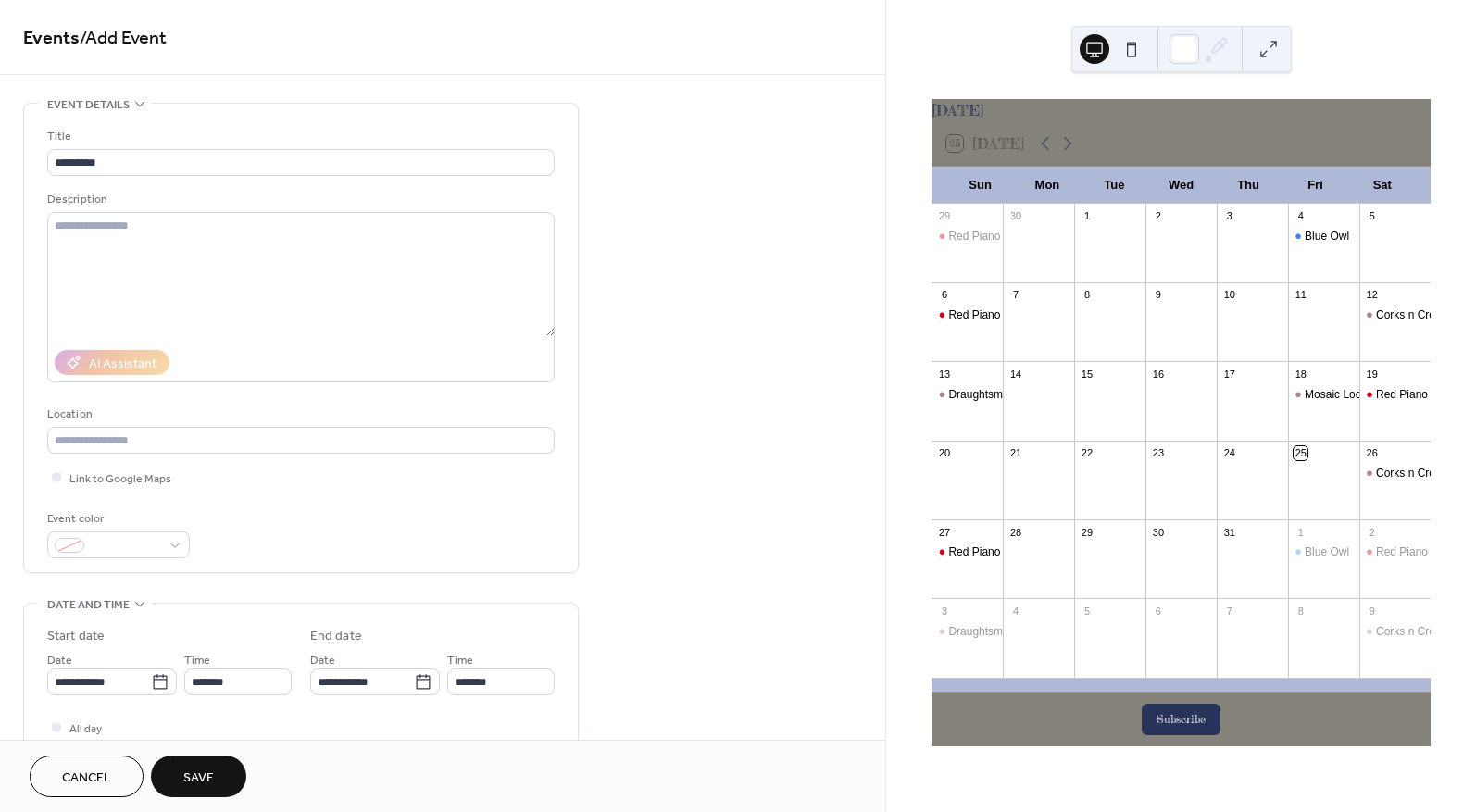 click on "Cancel Save" at bounding box center [443, 776] 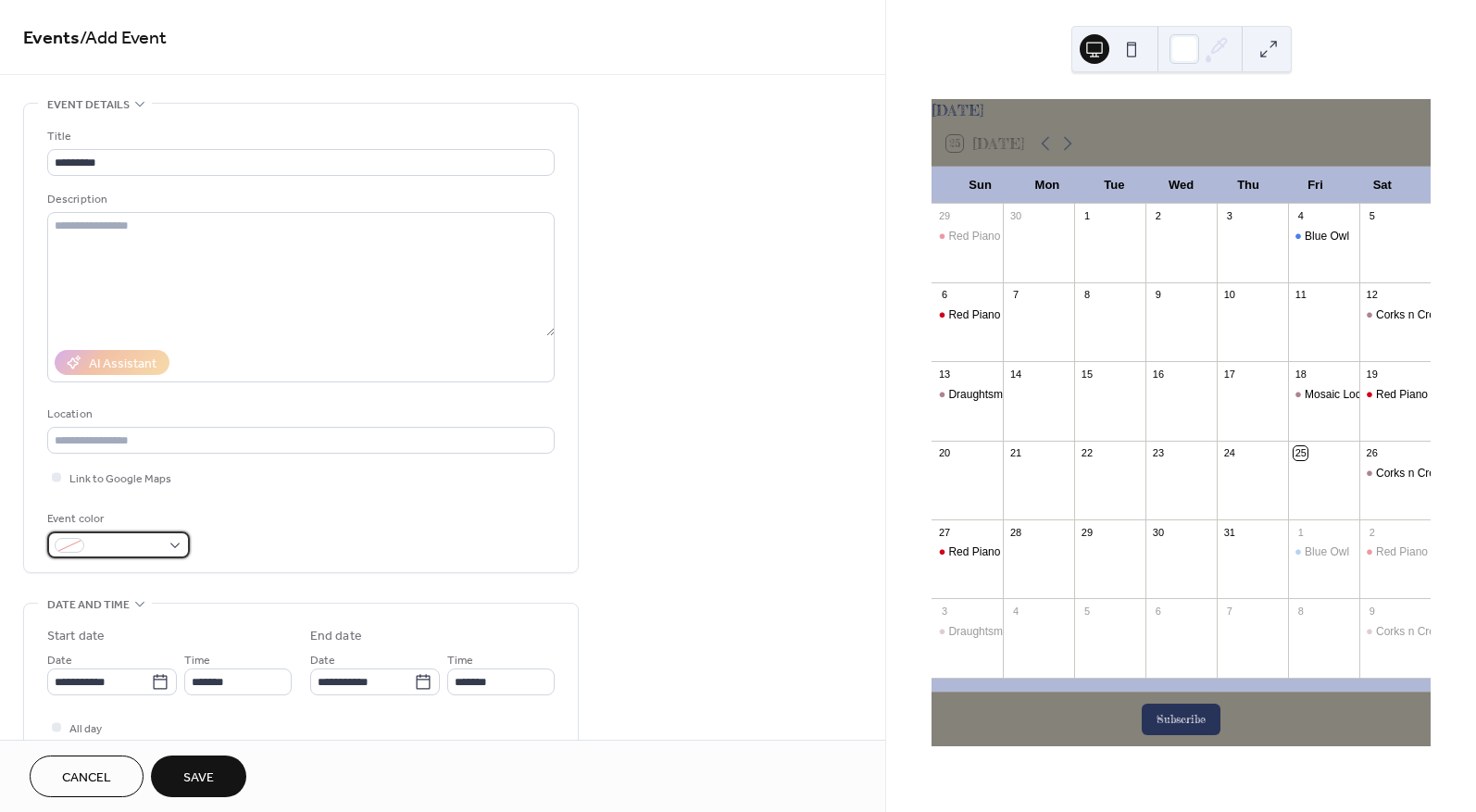 click at bounding box center [119, 544] 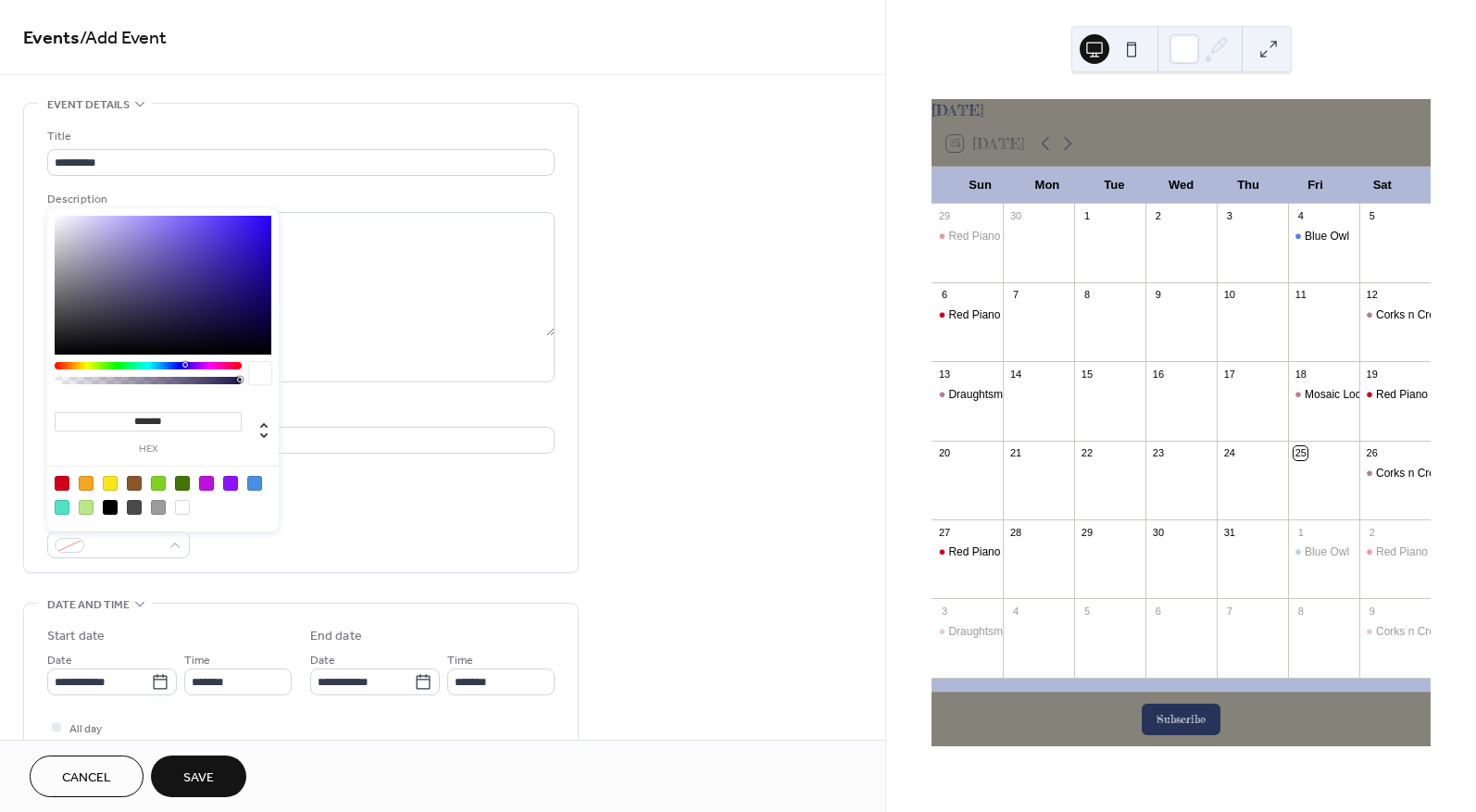 click at bounding box center [62, 483] 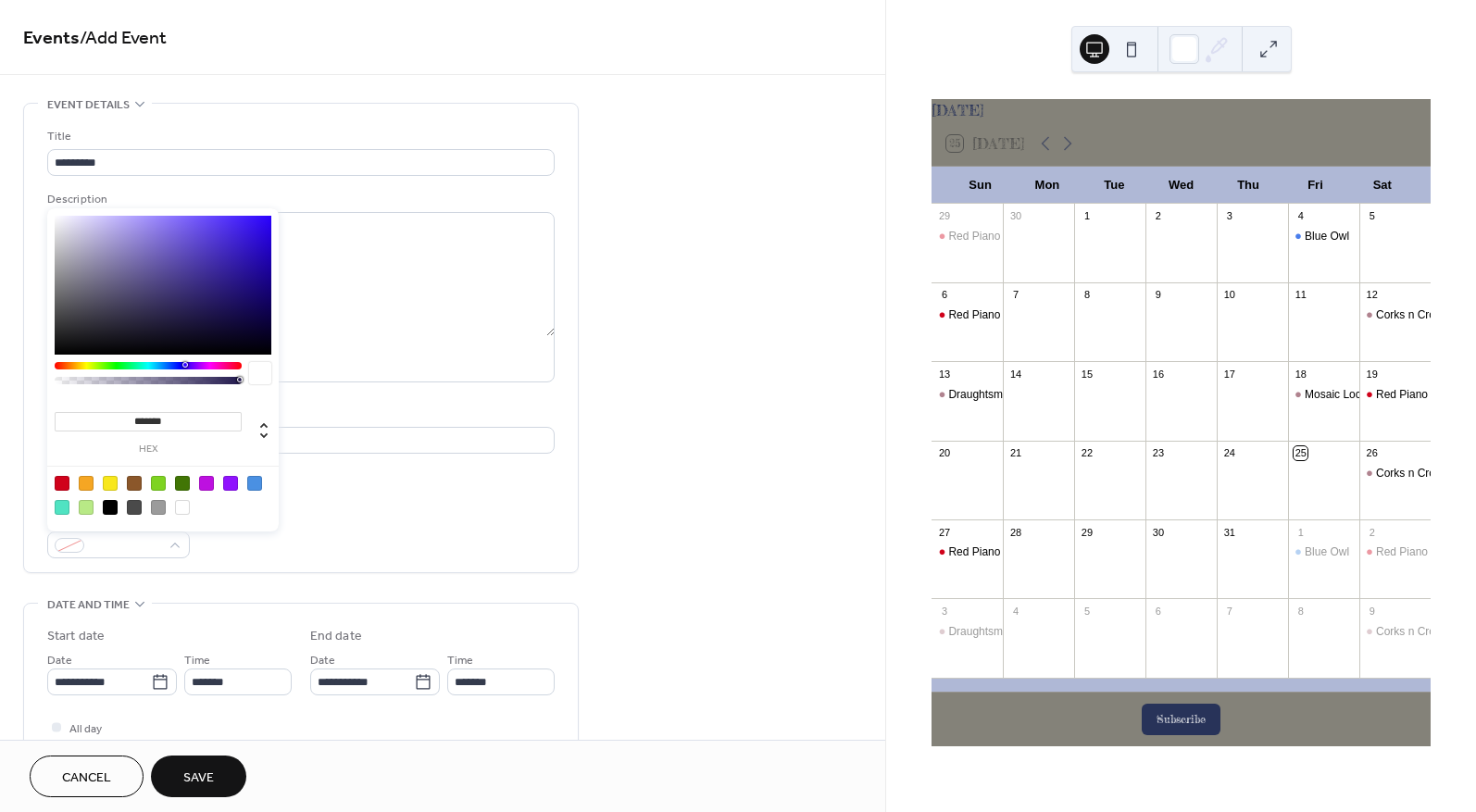 type on "*******" 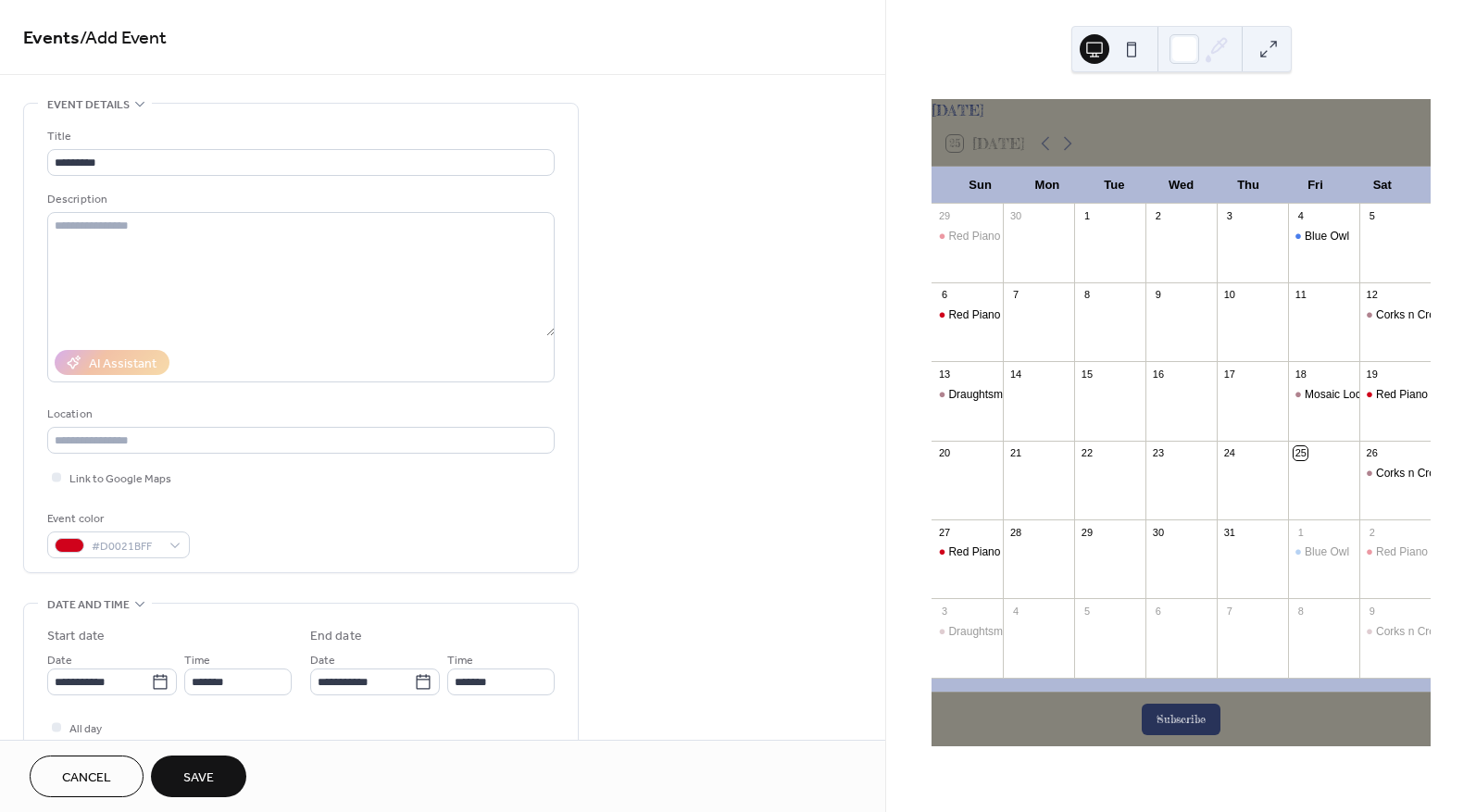 click on "Save" at bounding box center (198, 778) 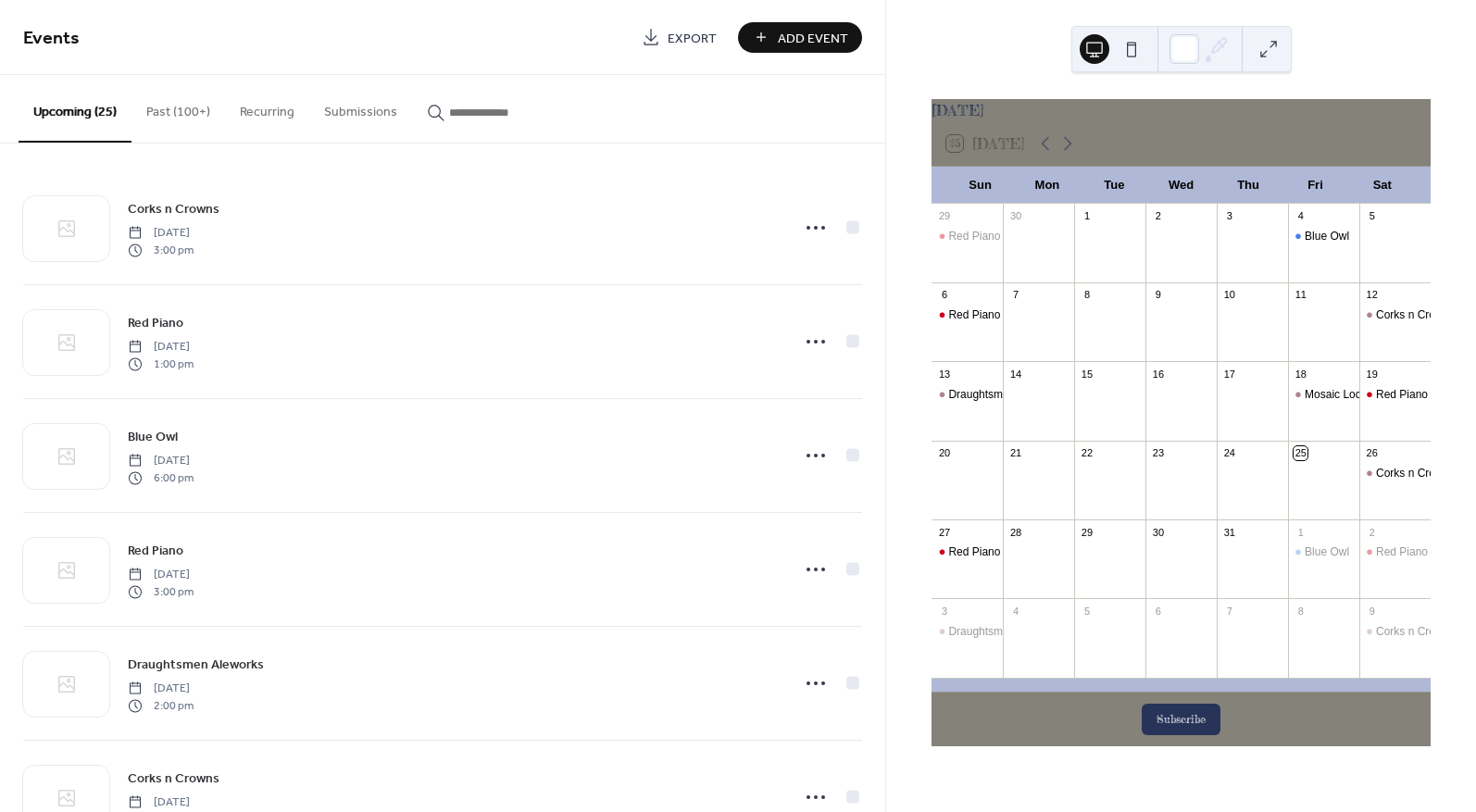 click on "Add Event" at bounding box center [813, 38] 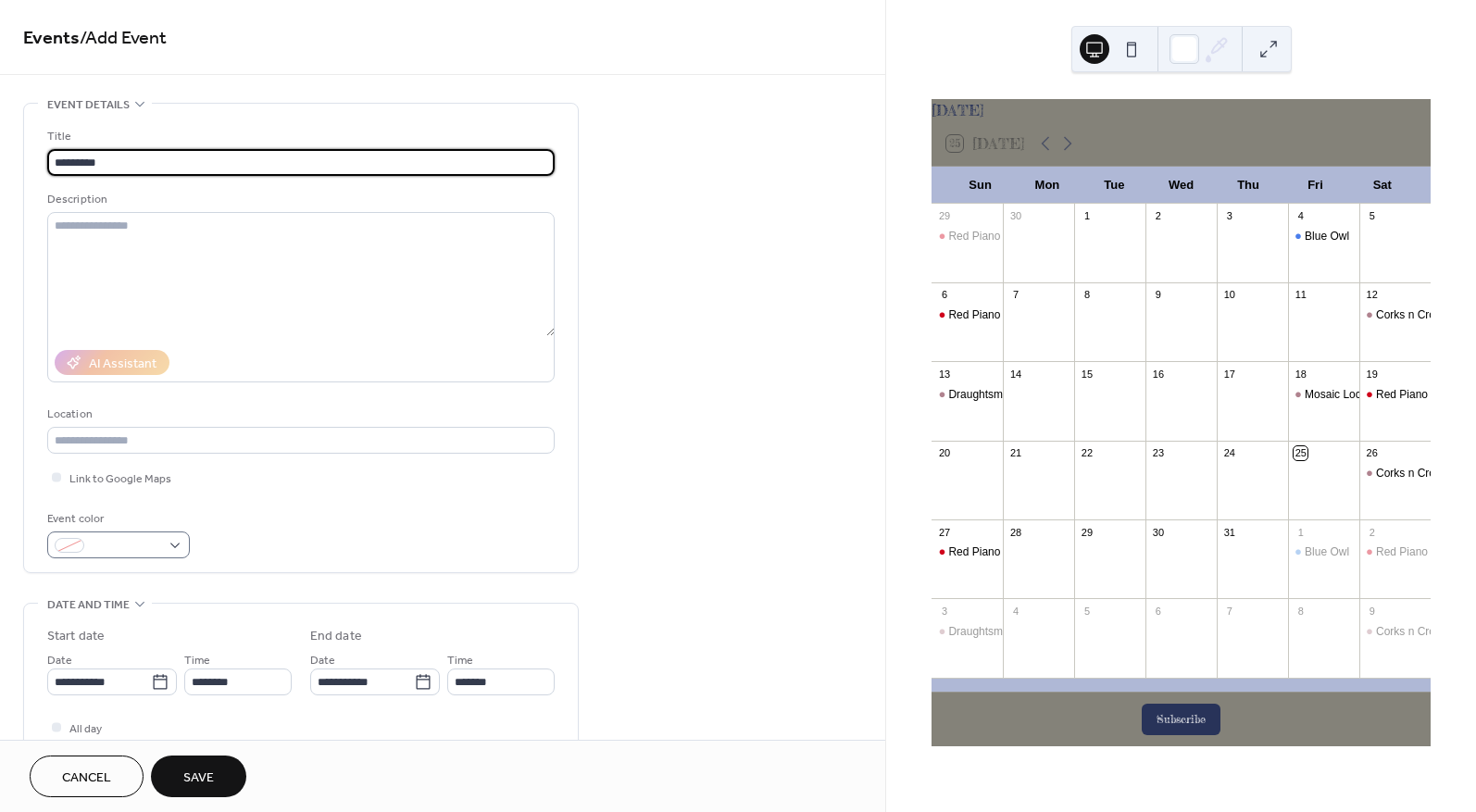 type on "*********" 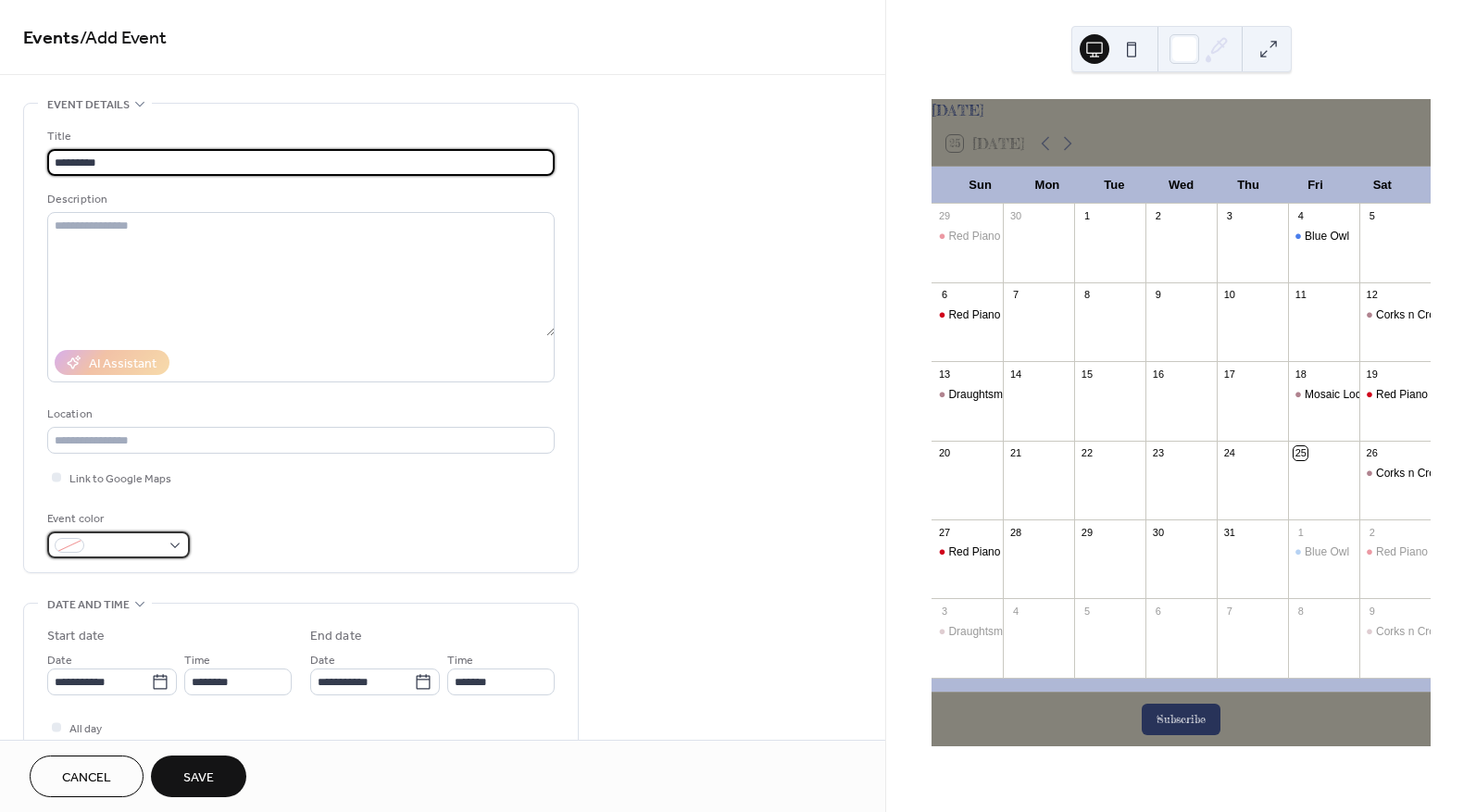 click at bounding box center [126, 546] 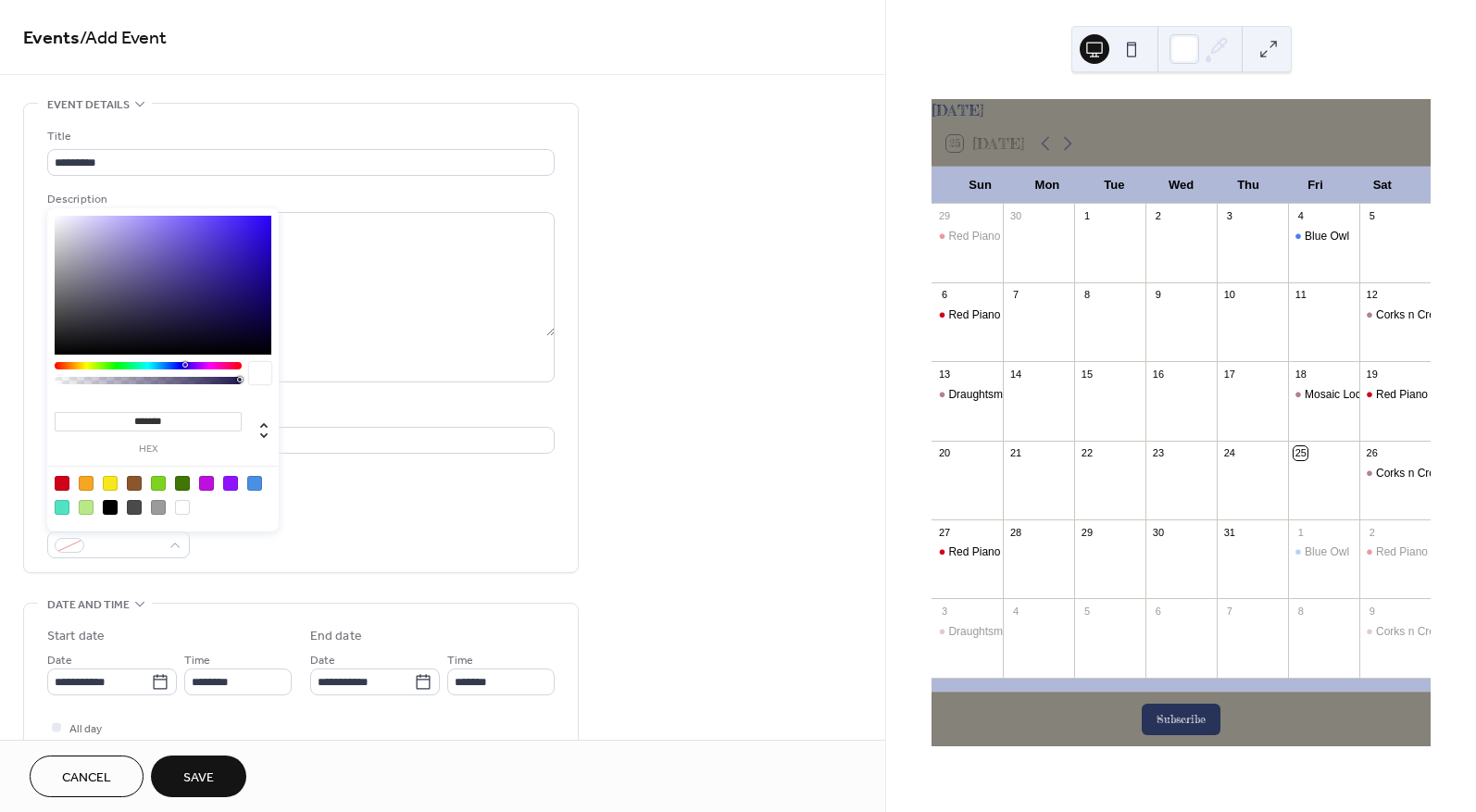 click at bounding box center [62, 483] 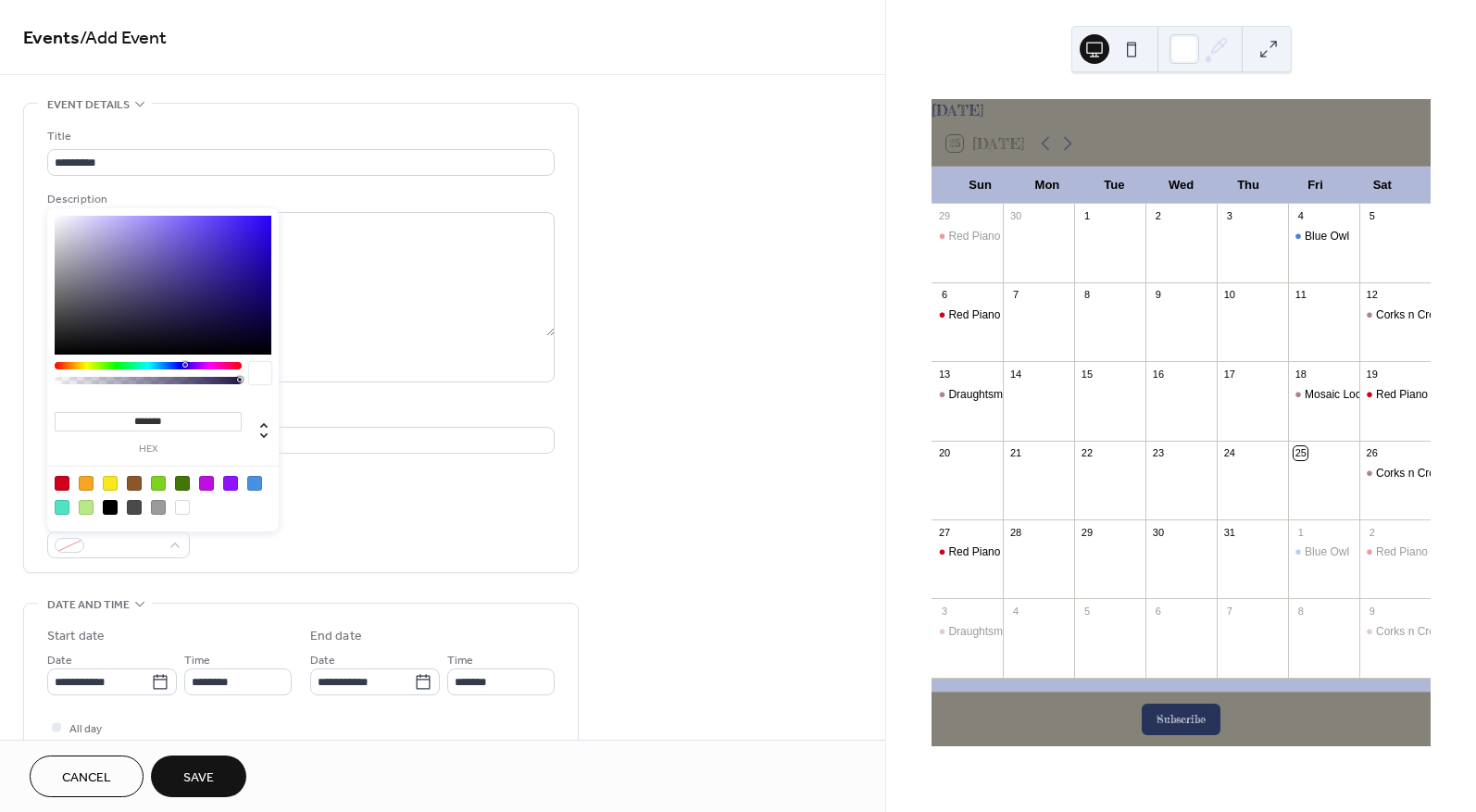type on "*******" 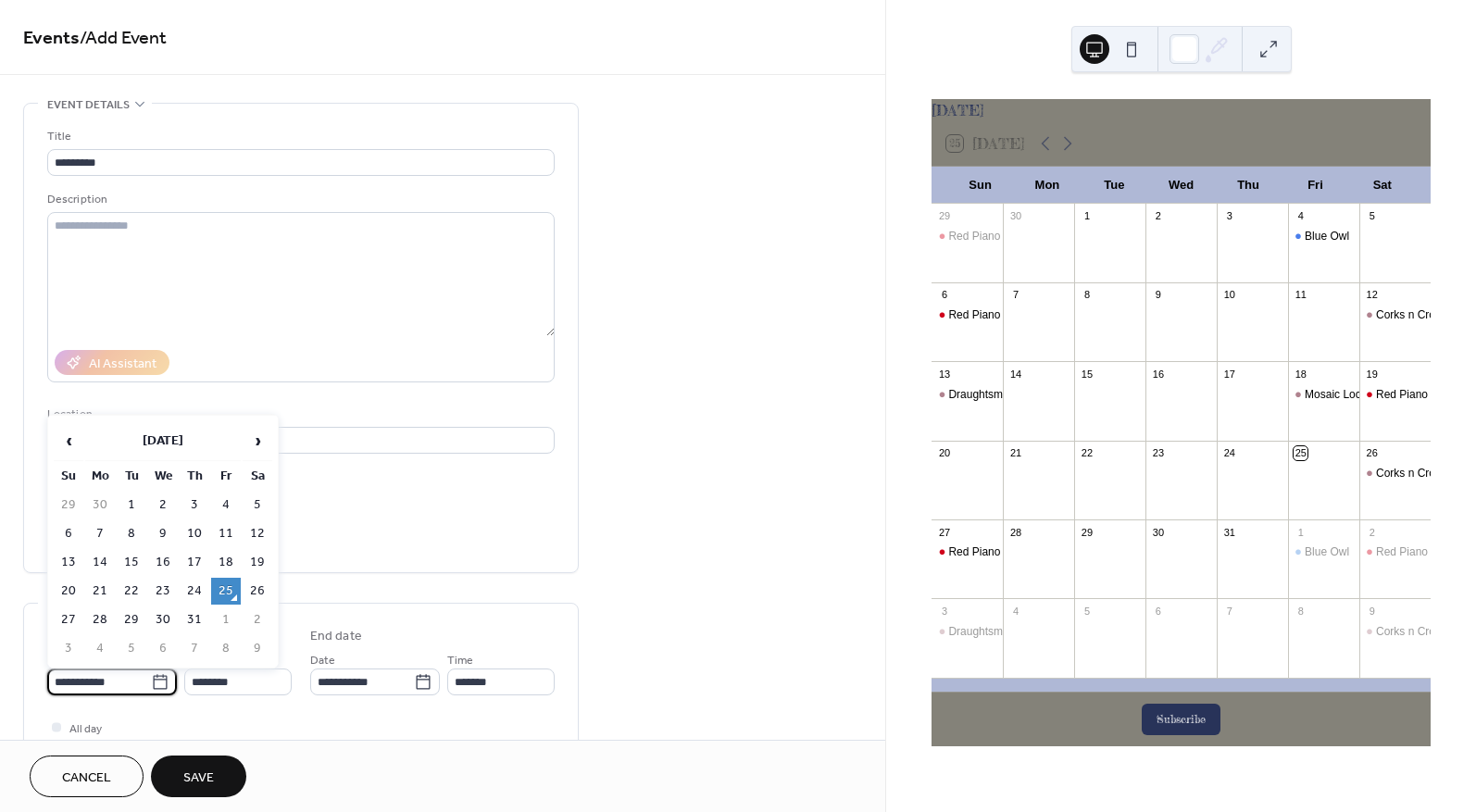 click on "**********" at bounding box center (99, 681) 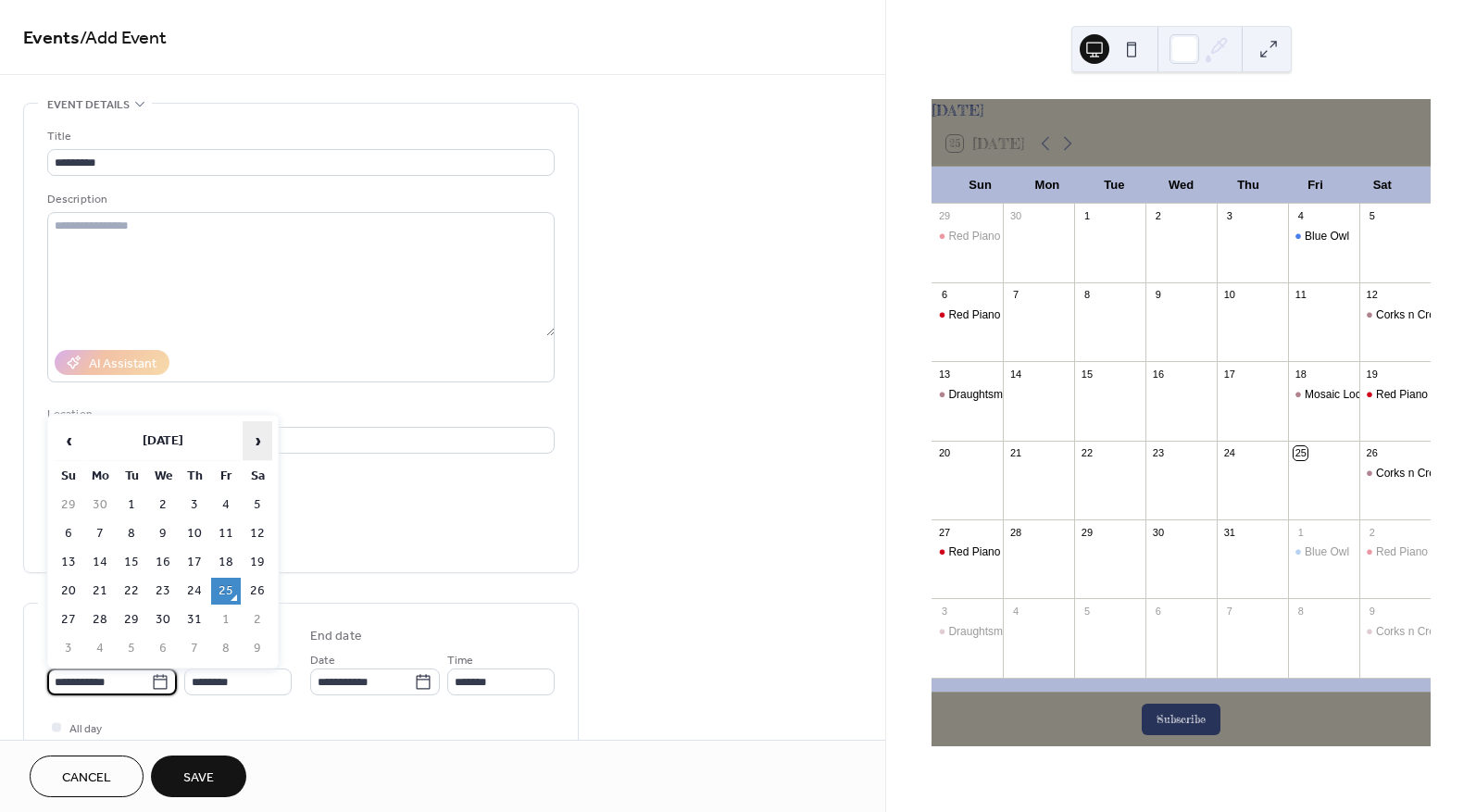 click on "›" at bounding box center [257, 441] 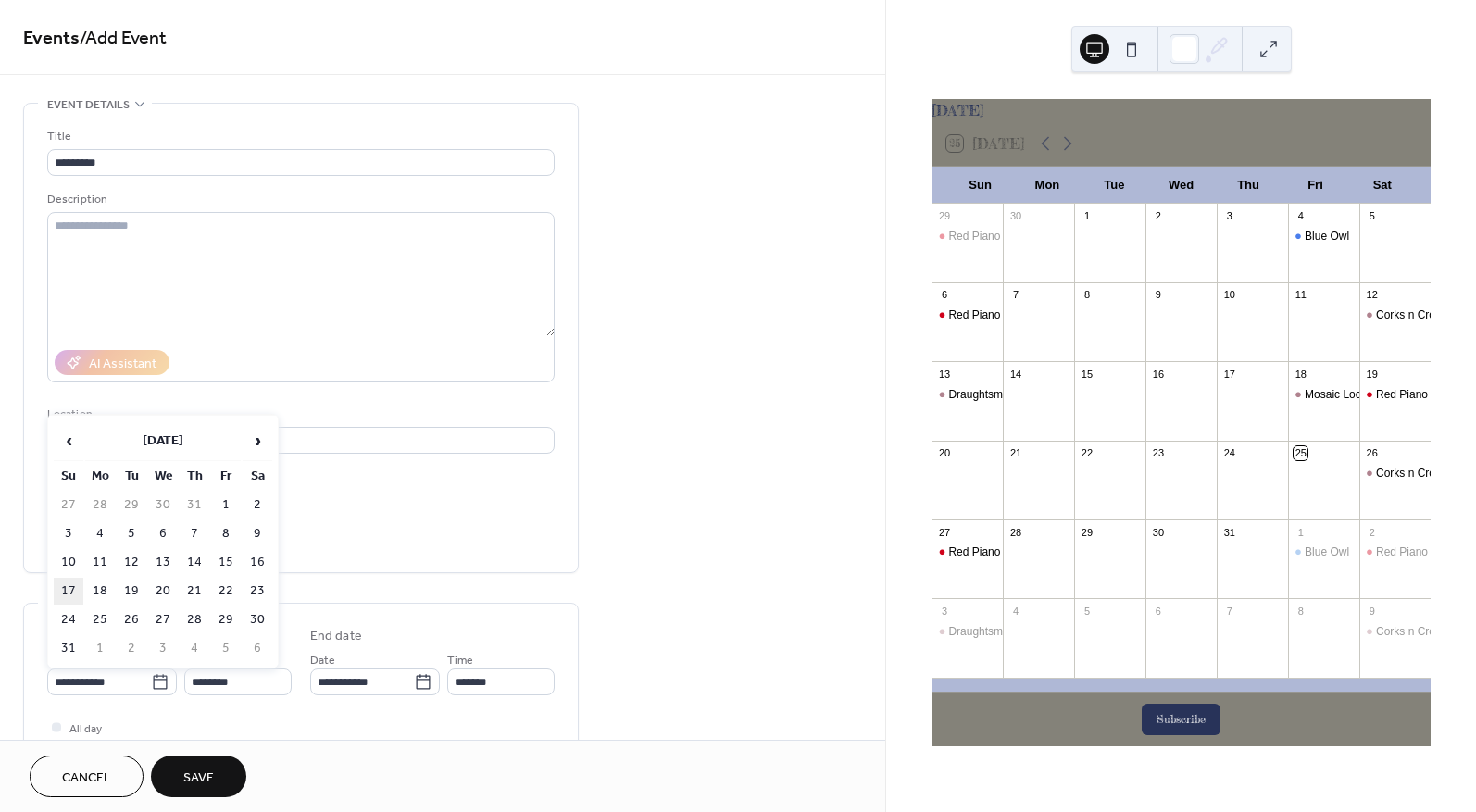 click on "17" at bounding box center [69, 591] 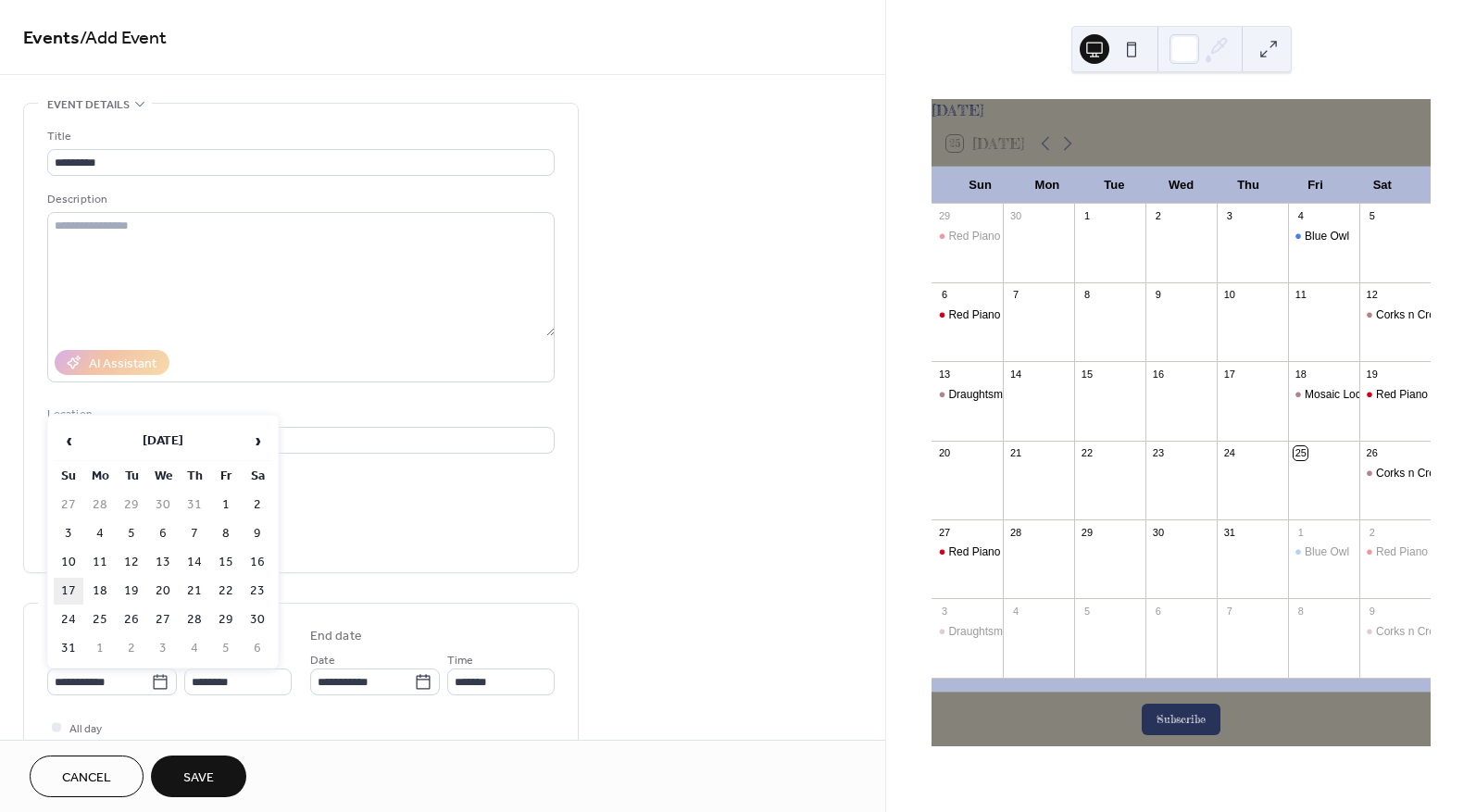 type on "**********" 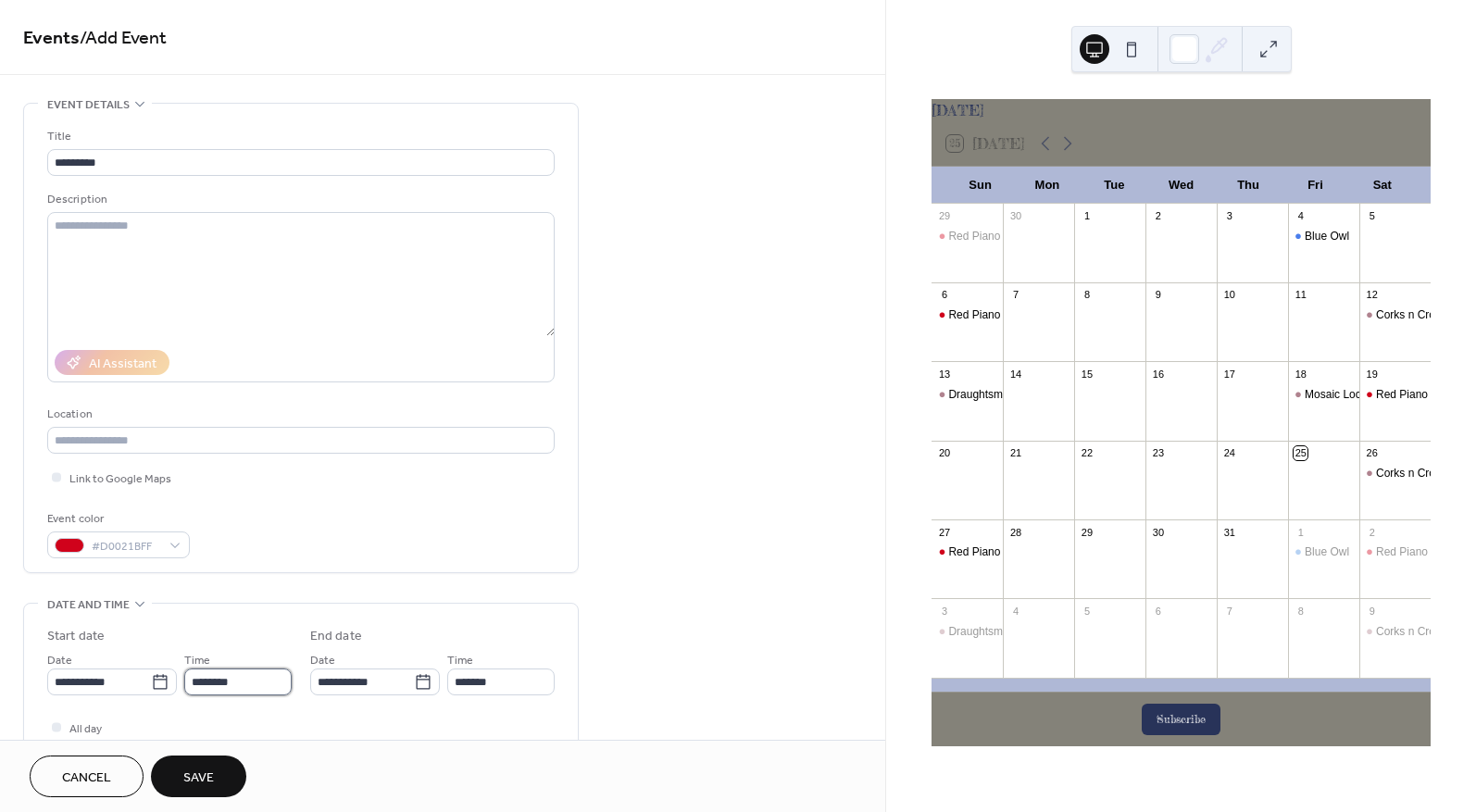 click on "********" at bounding box center [238, 681] 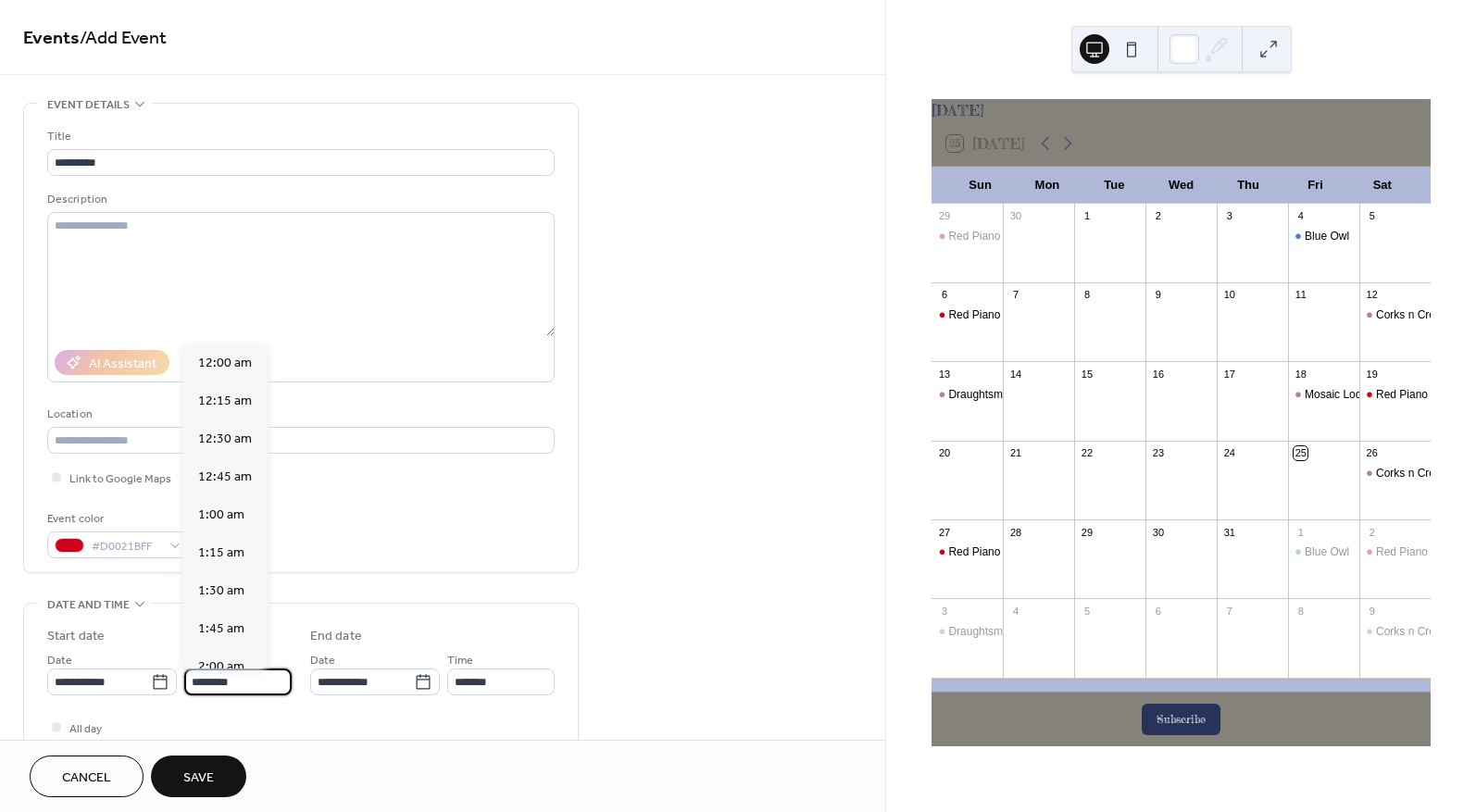 scroll, scrollTop: 1822, scrollLeft: 0, axis: vertical 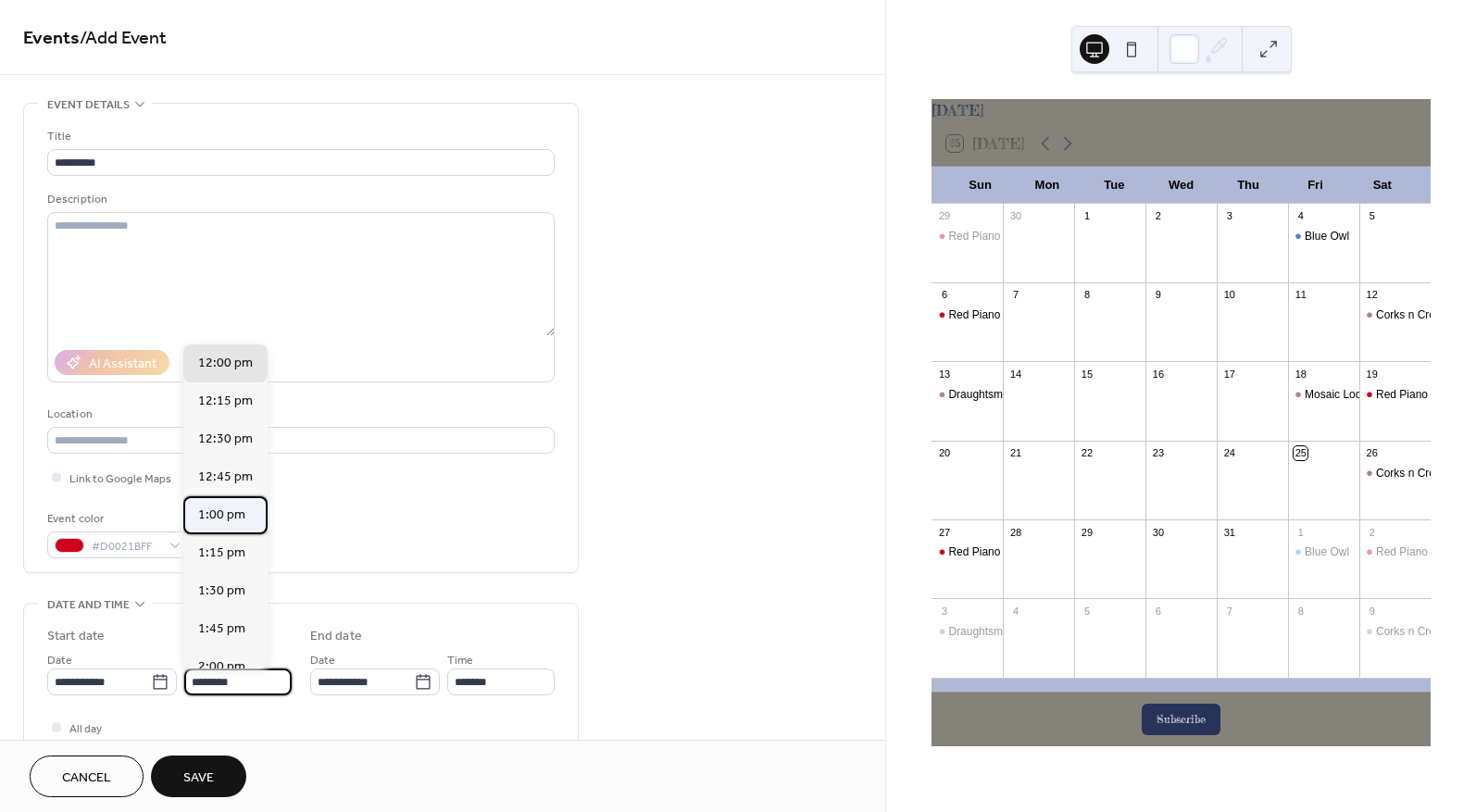 click on "1:00 pm" at bounding box center (221, 515) 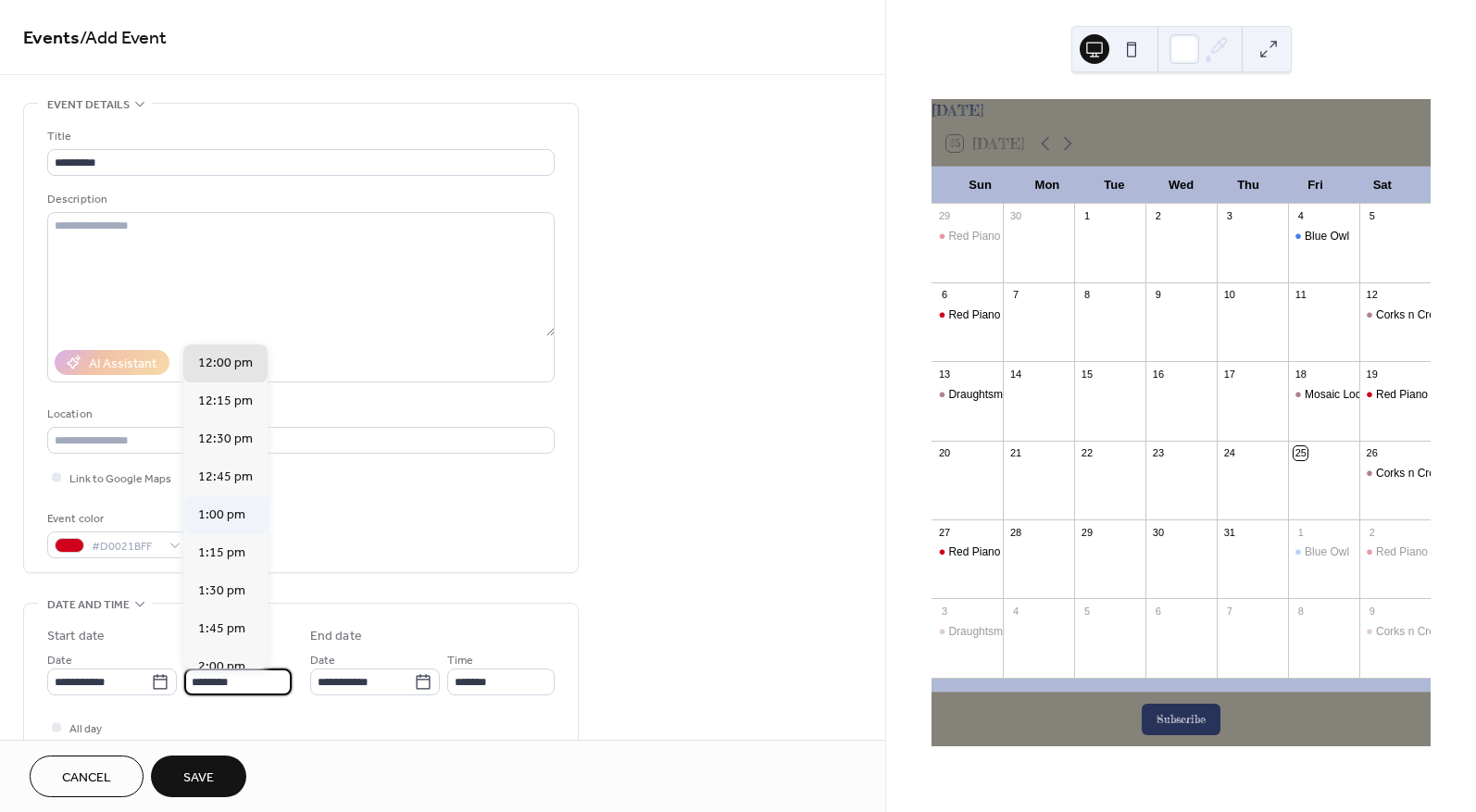 type on "*******" 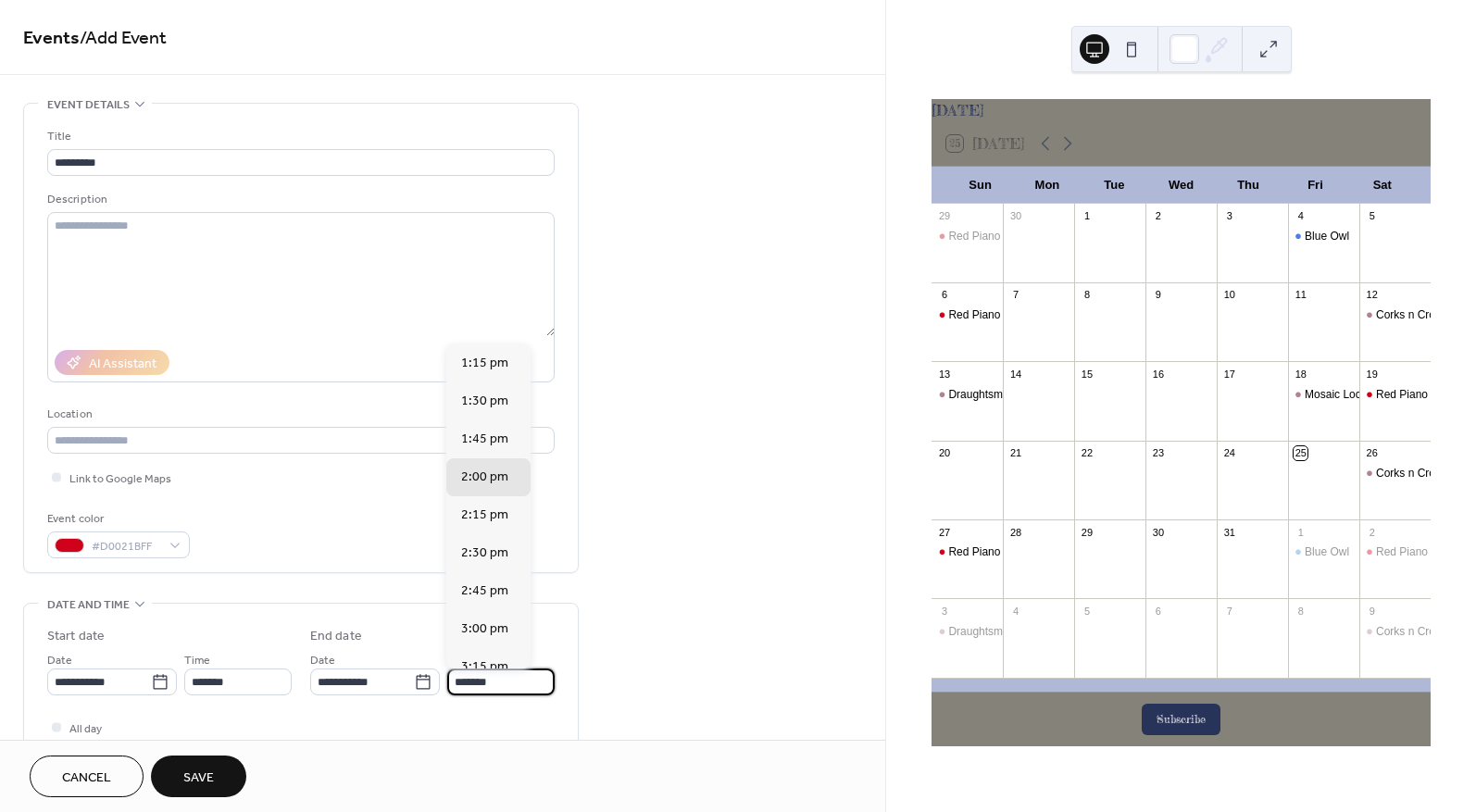 click on "*******" at bounding box center (501, 681) 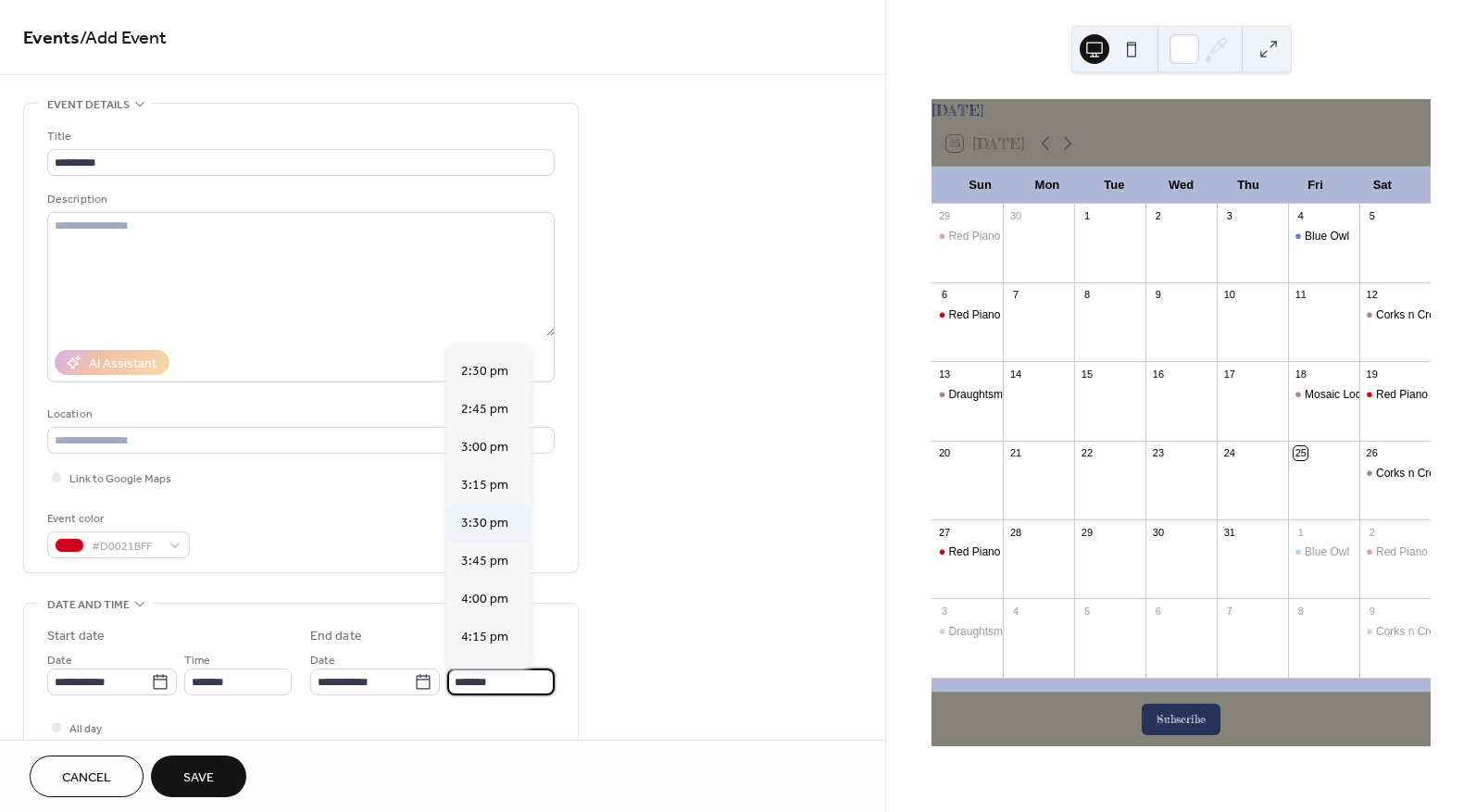 scroll, scrollTop: 185, scrollLeft: 0, axis: vertical 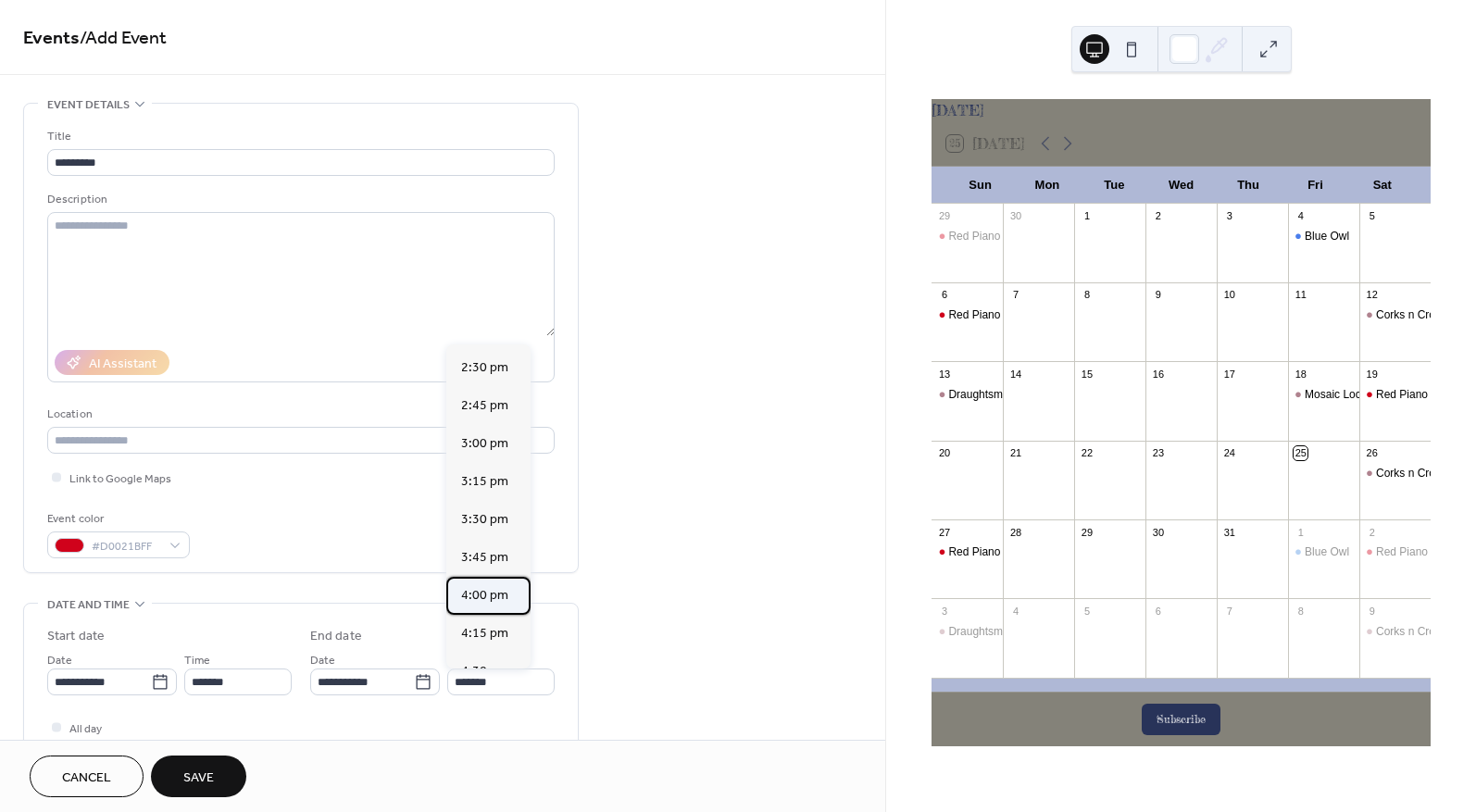 click on "4:00 pm" at bounding box center (484, 595) 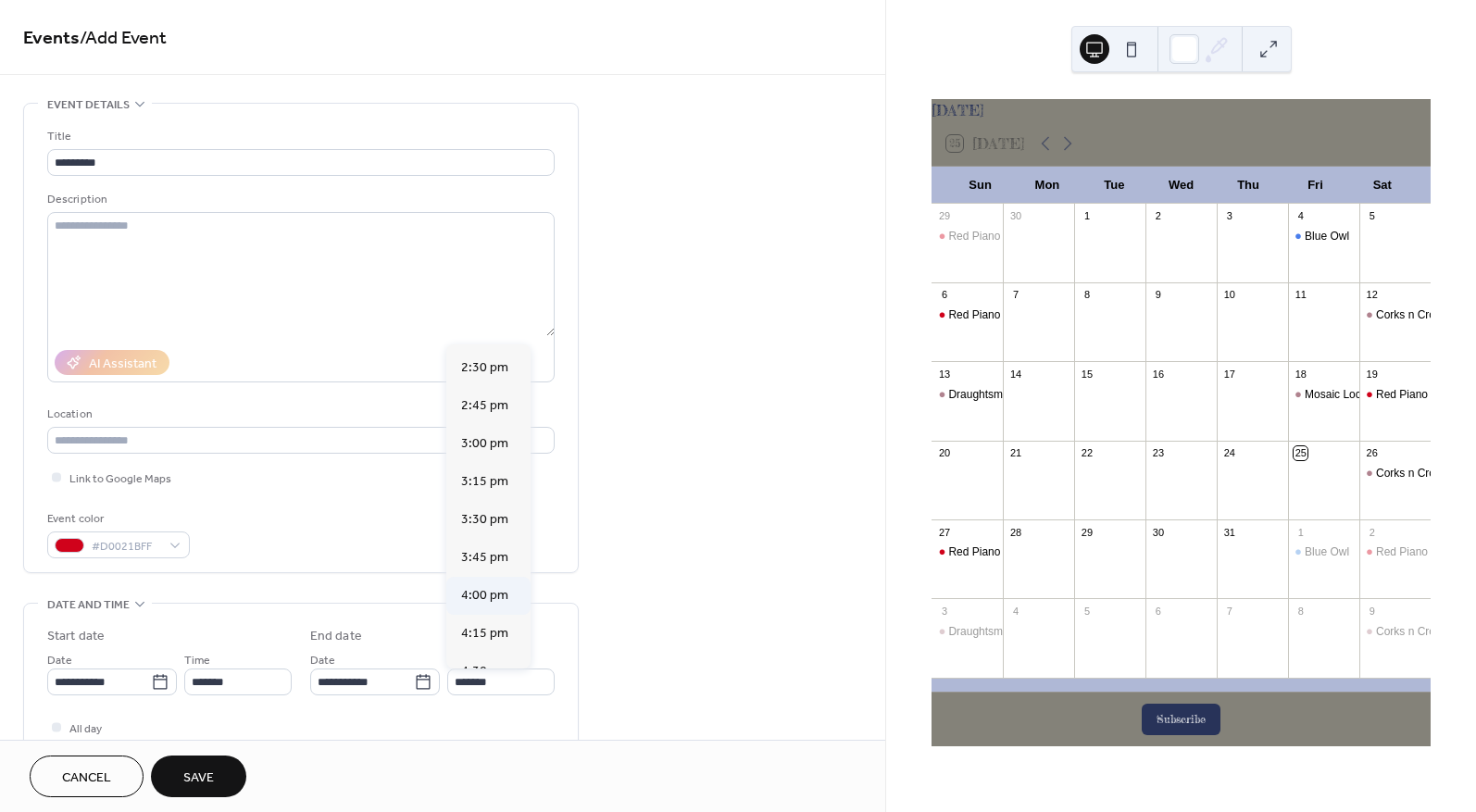 type on "*******" 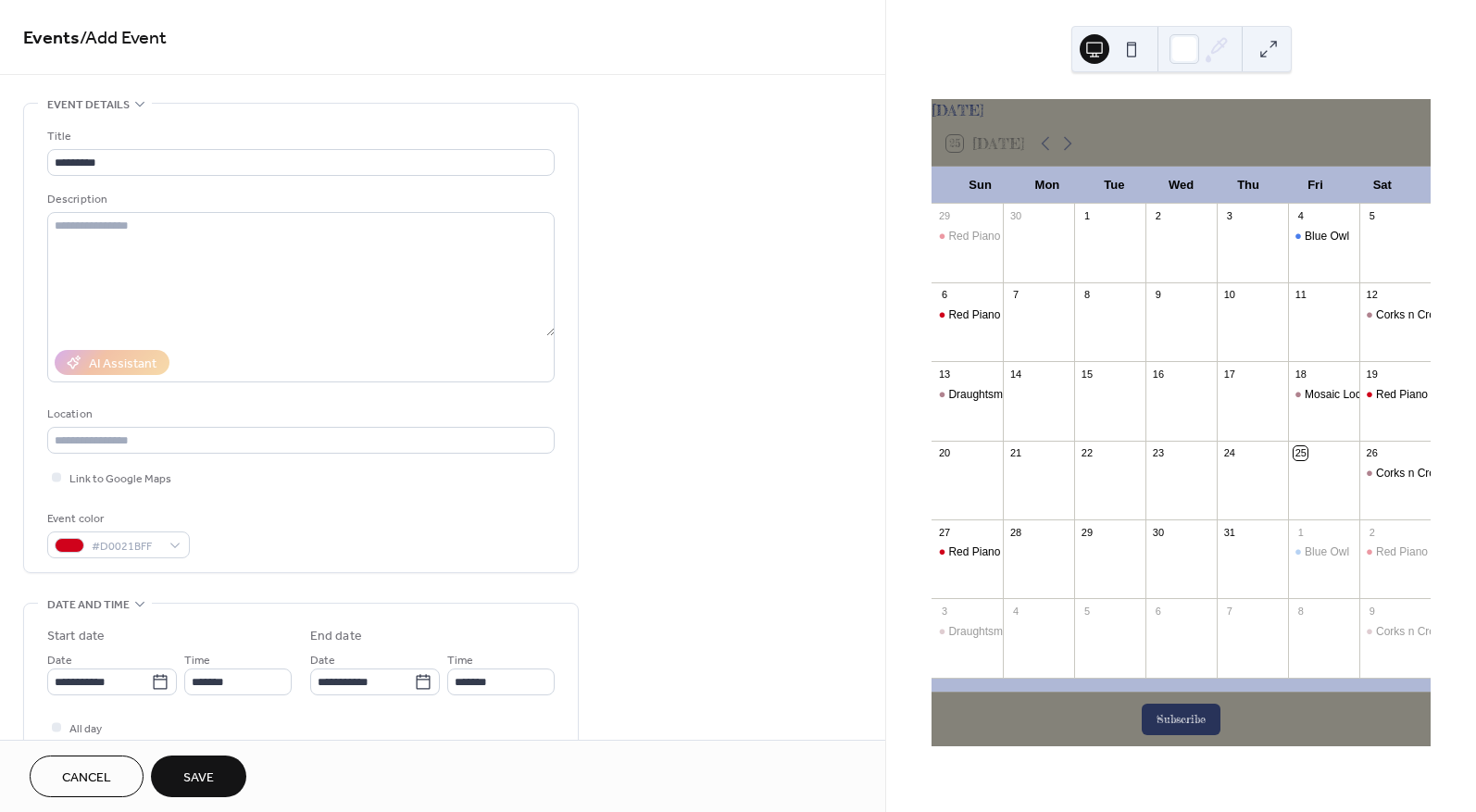 click on "Save" at bounding box center (198, 778) 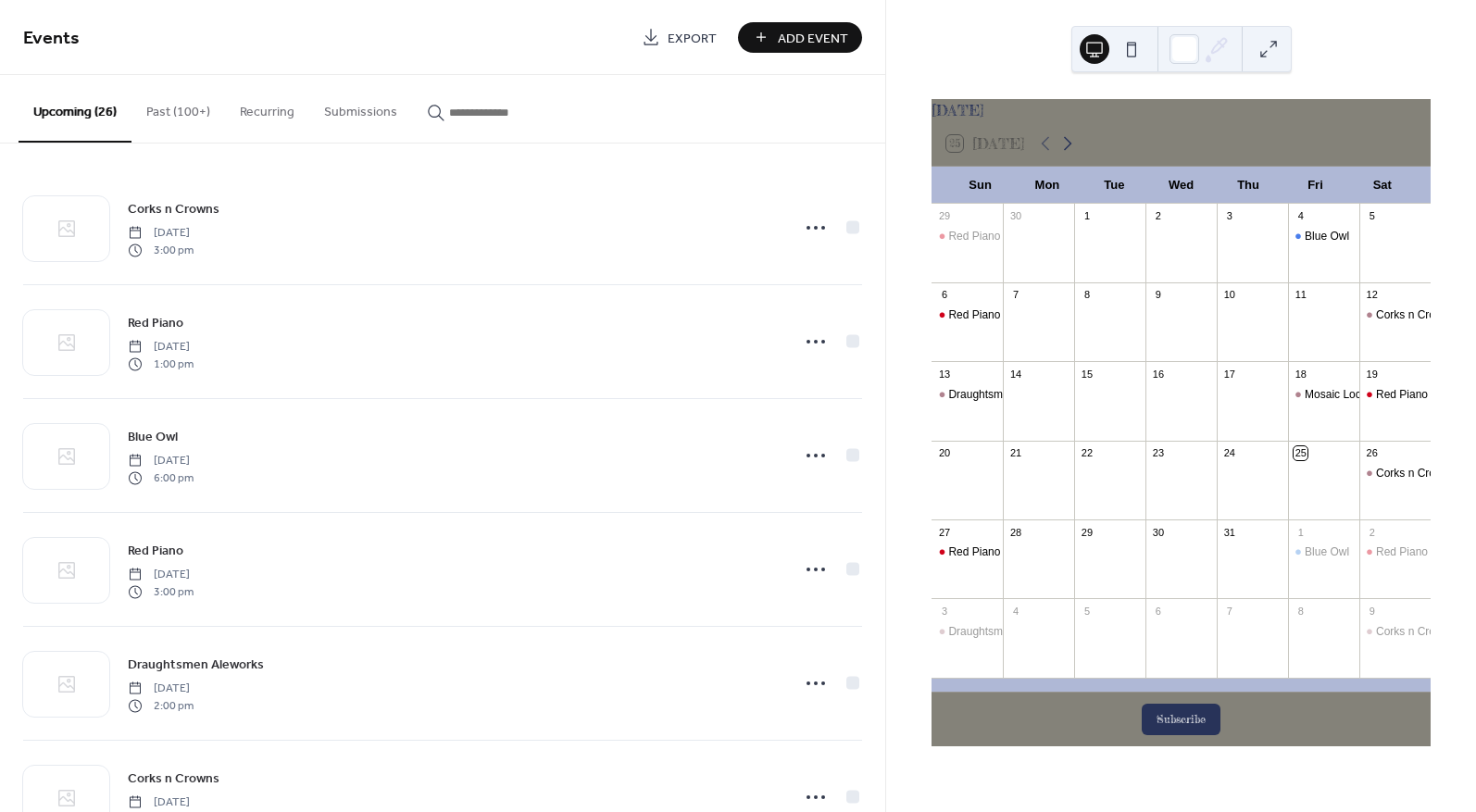 click 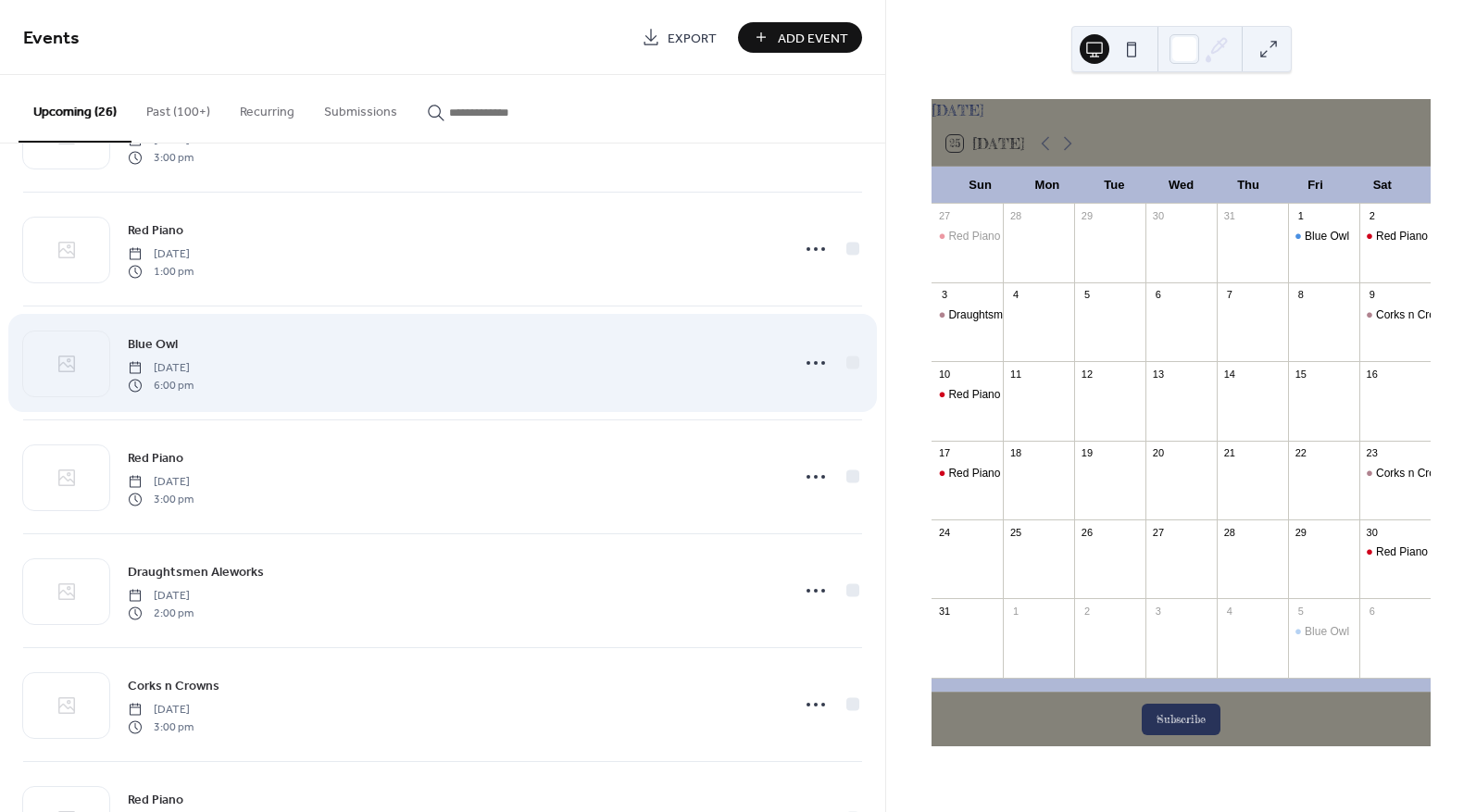 scroll, scrollTop: 0, scrollLeft: 0, axis: both 